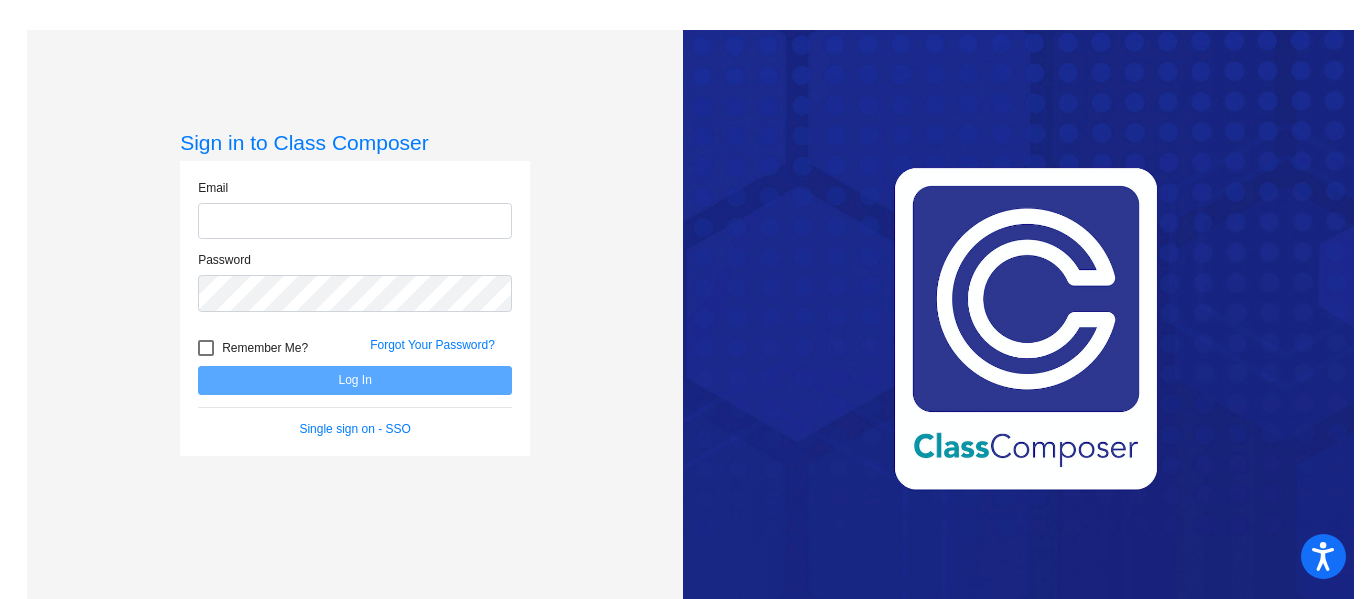 scroll, scrollTop: 0, scrollLeft: 0, axis: both 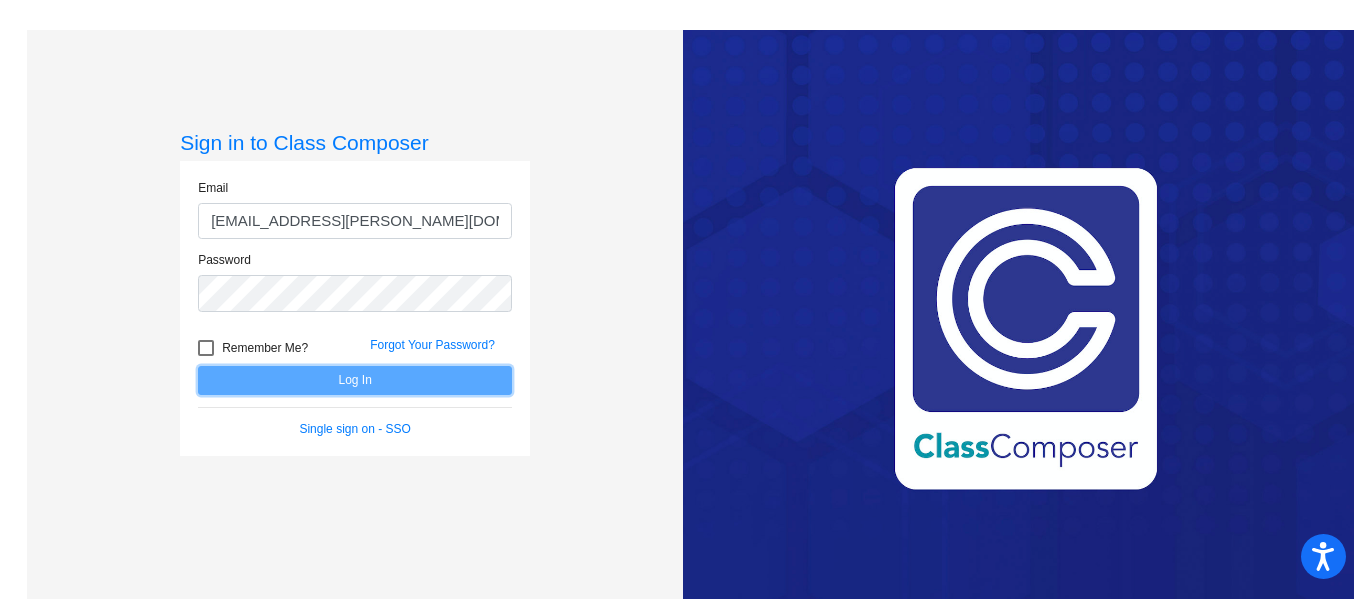 click on "Log In" 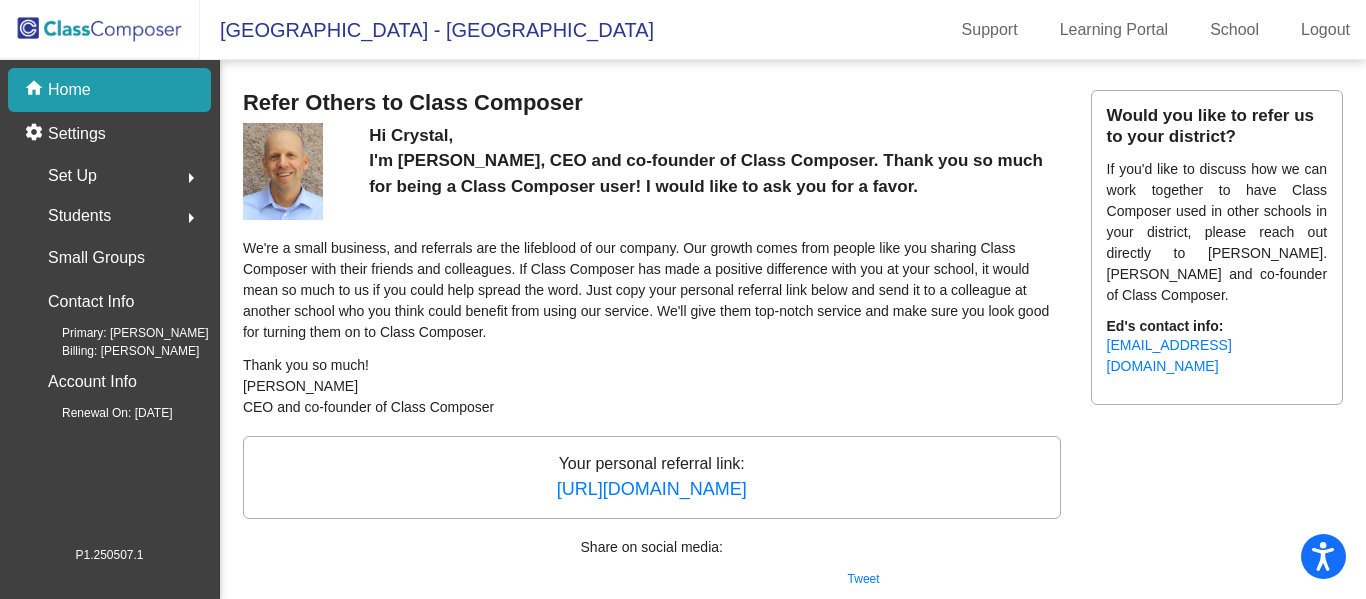 click on "[GEOGRAPHIC_DATA] - [GEOGRAPHIC_DATA]" 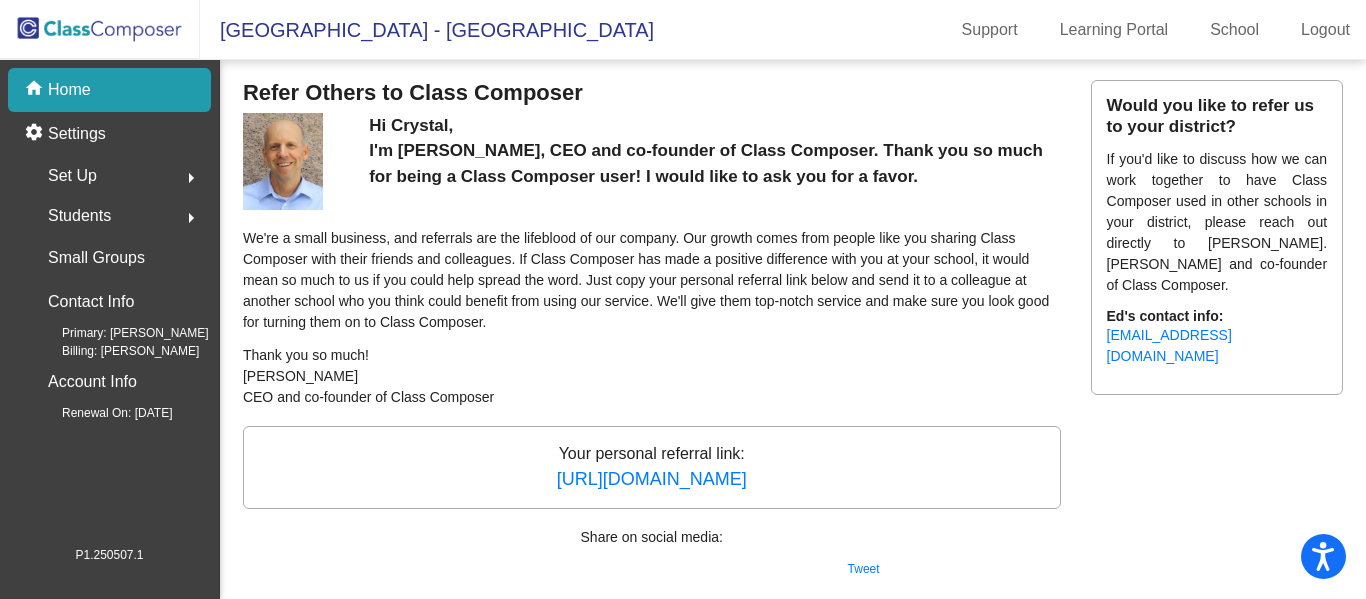 scroll, scrollTop: 11, scrollLeft: 0, axis: vertical 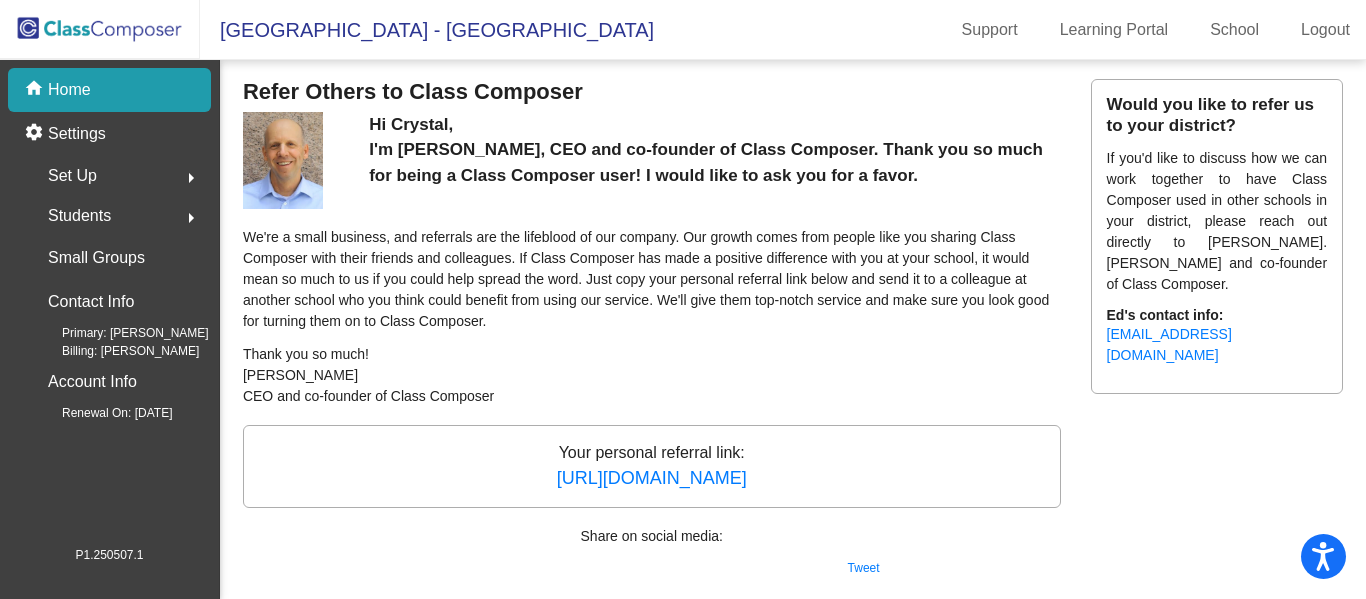 click on "Students  arrow_right" 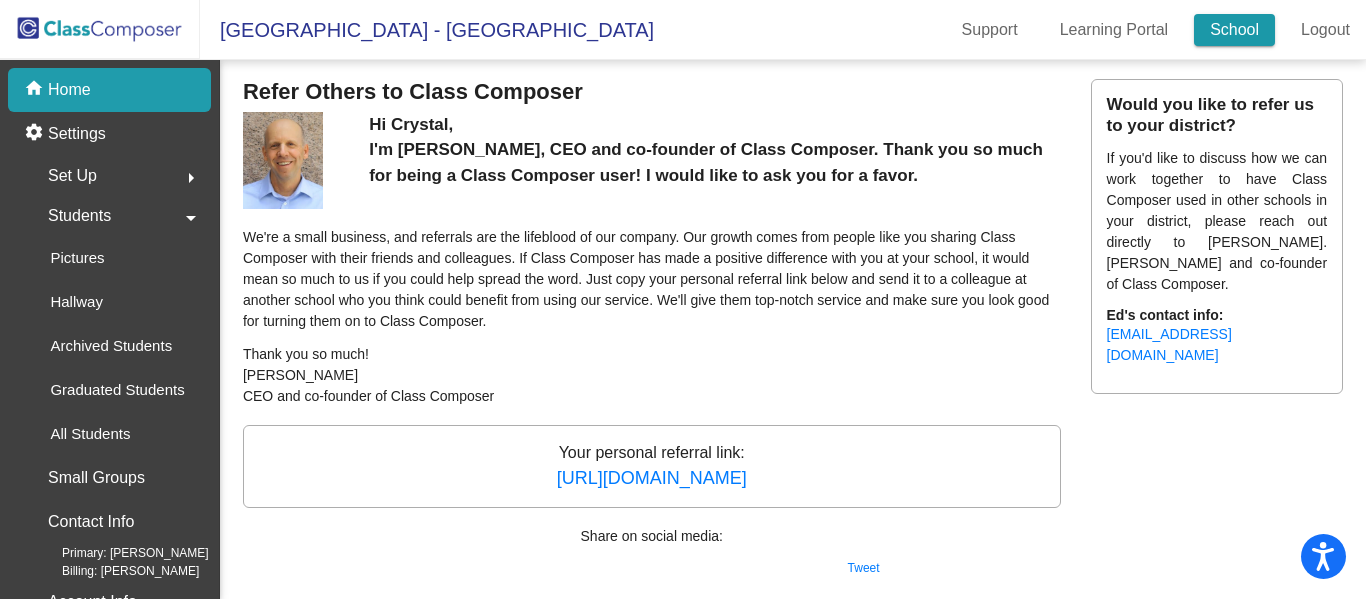click on "School" 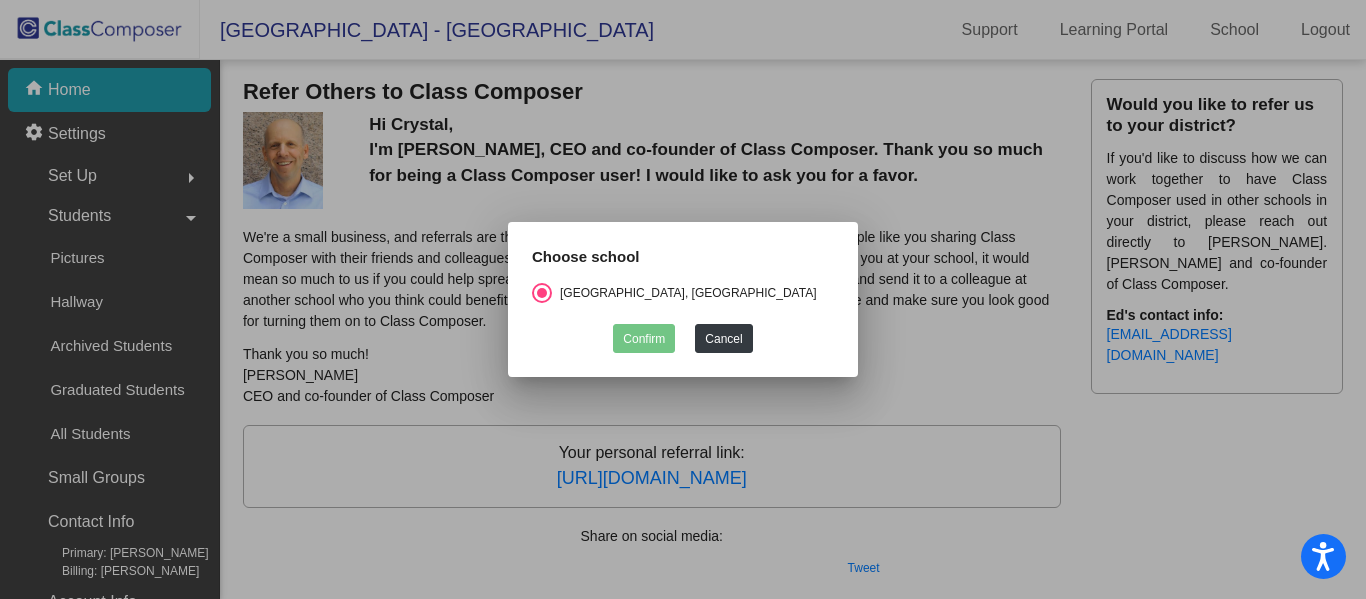 click at bounding box center (683, 299) 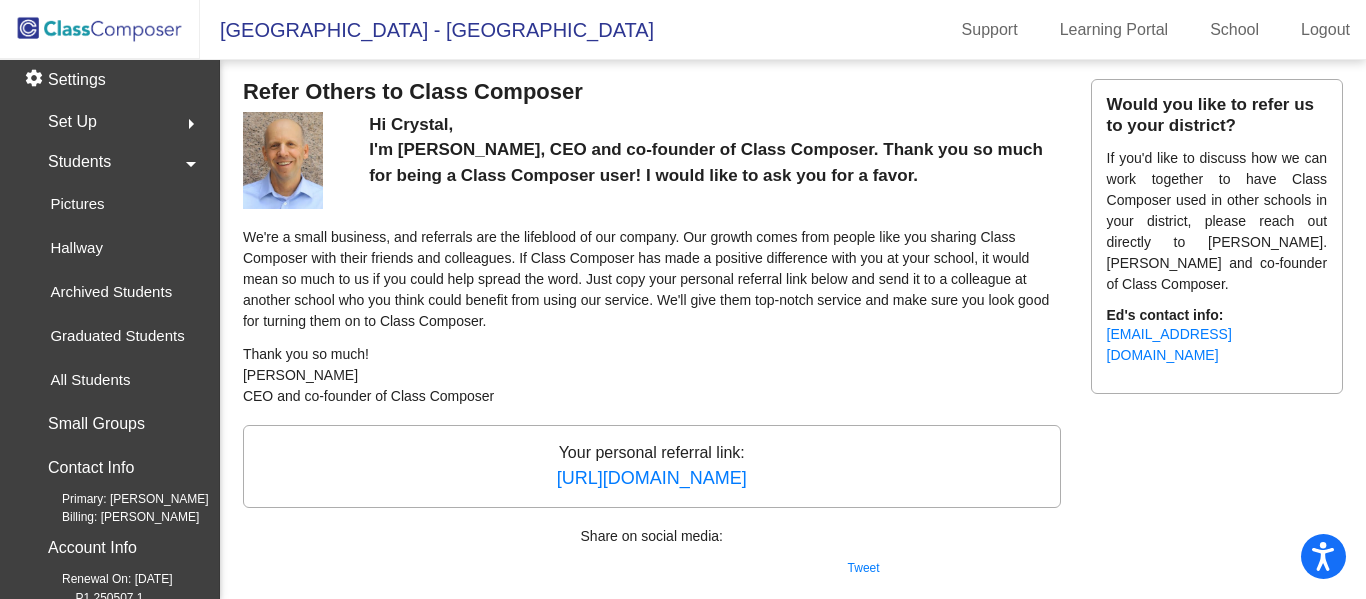scroll, scrollTop: 63, scrollLeft: 0, axis: vertical 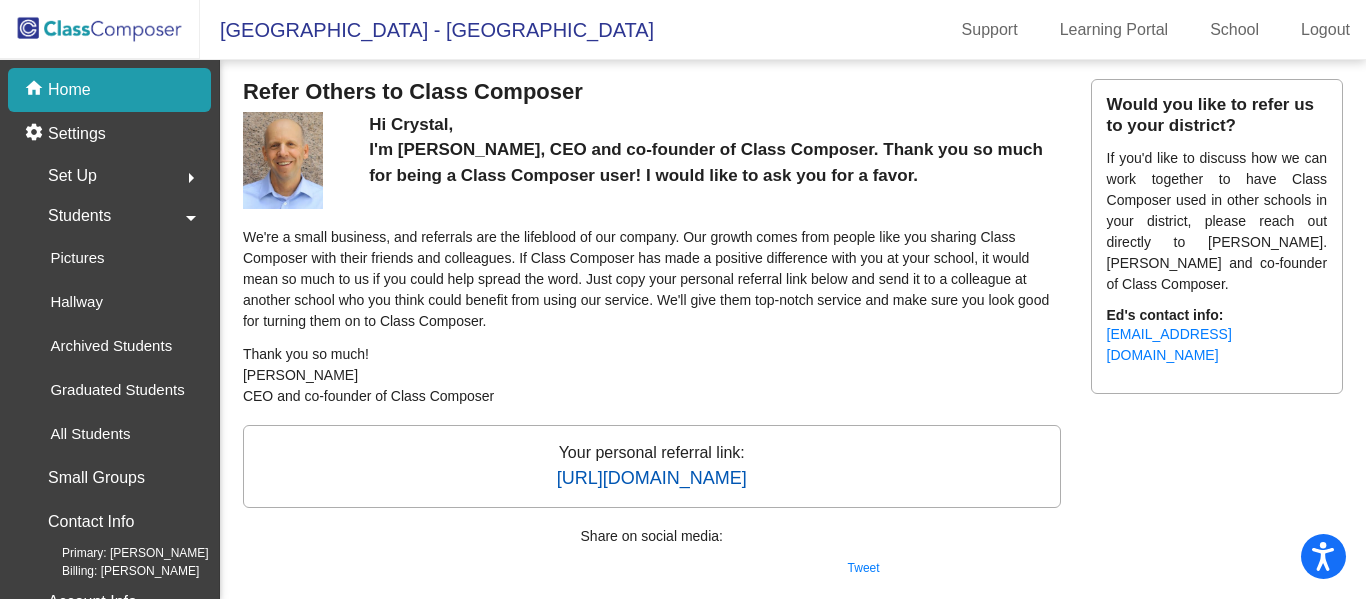 click on "https://www.classcomposer.com/?ceomessage&referral=469560" 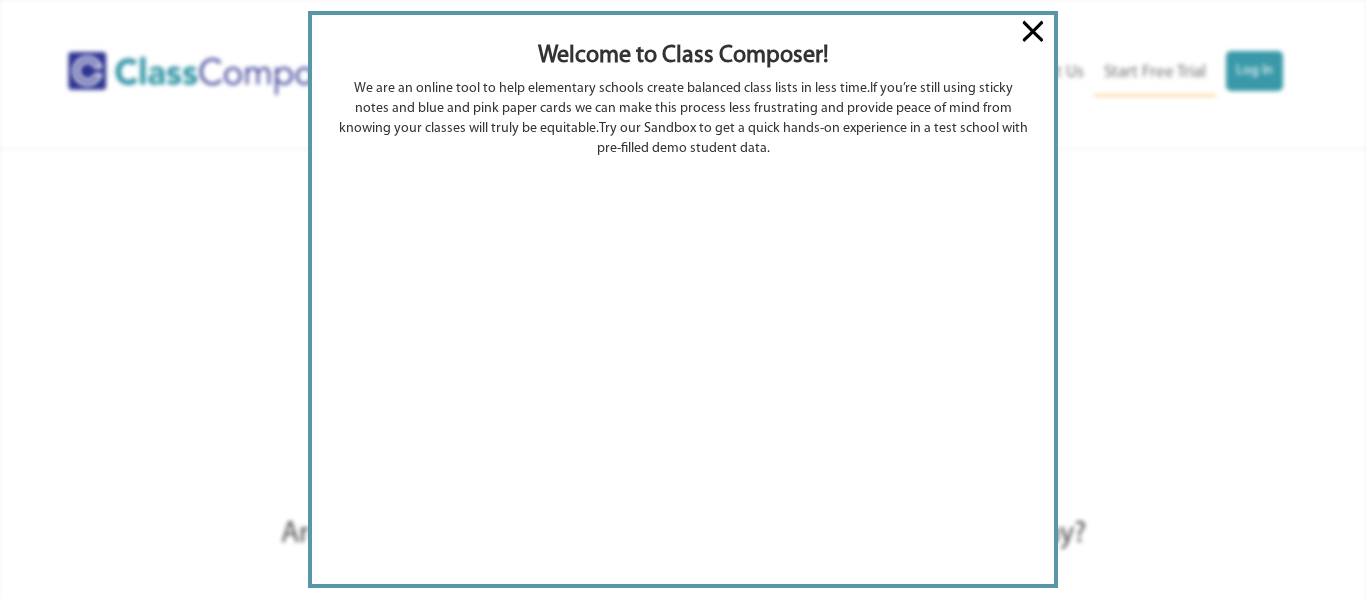 scroll, scrollTop: 0, scrollLeft: 0, axis: both 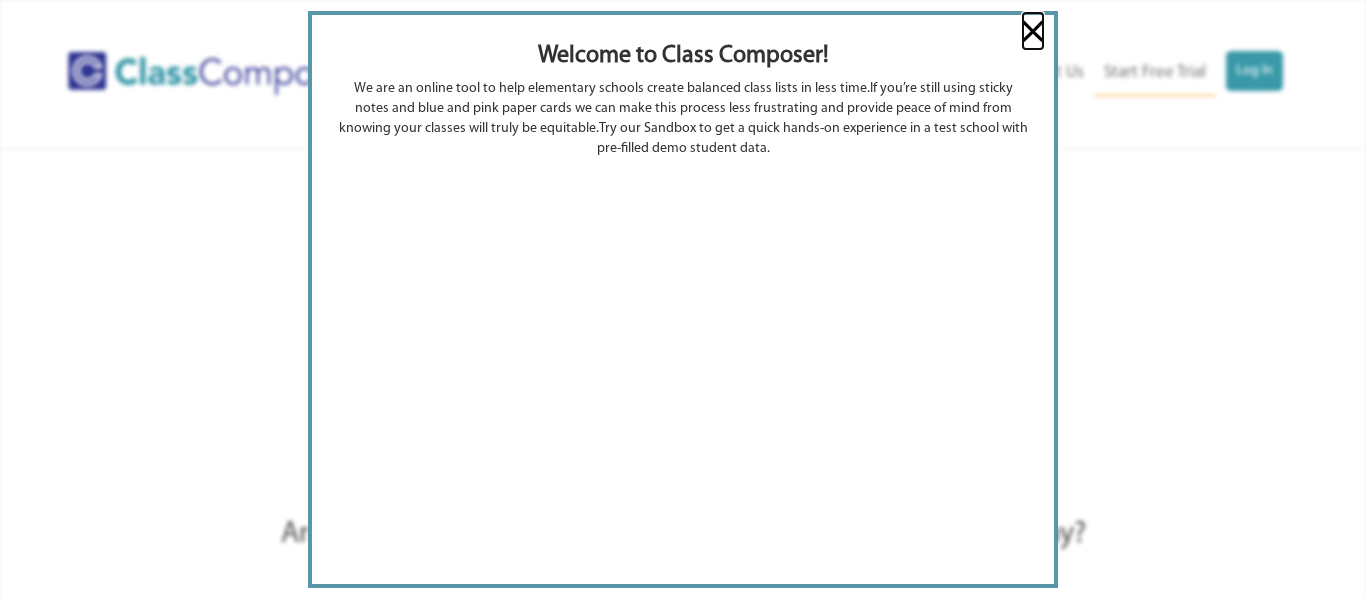 click on "×" at bounding box center [1033, 31] 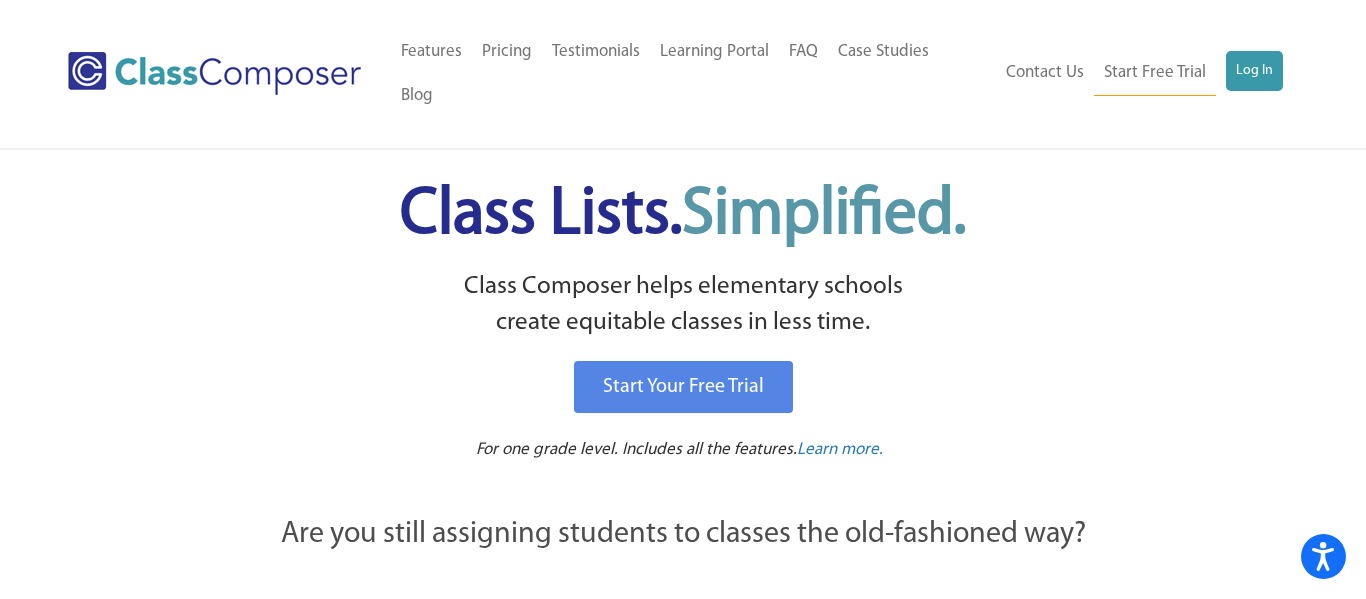 click on "Contact Us
Start Free Trial
Log In" at bounding box center (1143, 74) 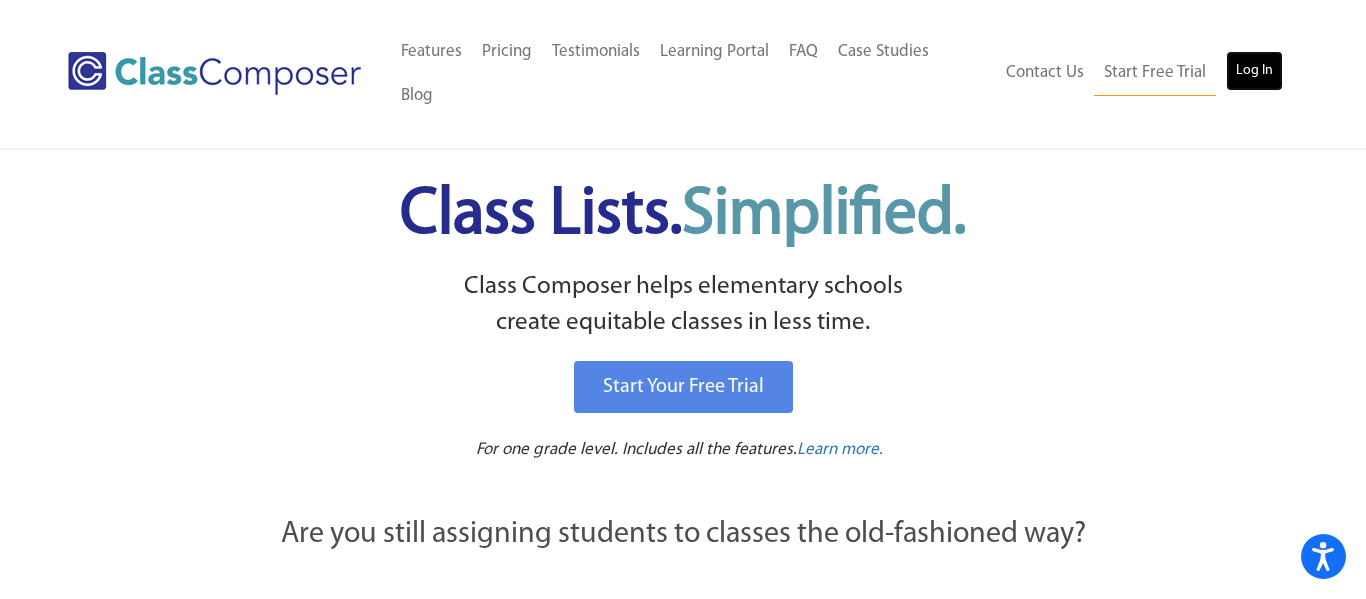 click on "Log In" at bounding box center (1254, 71) 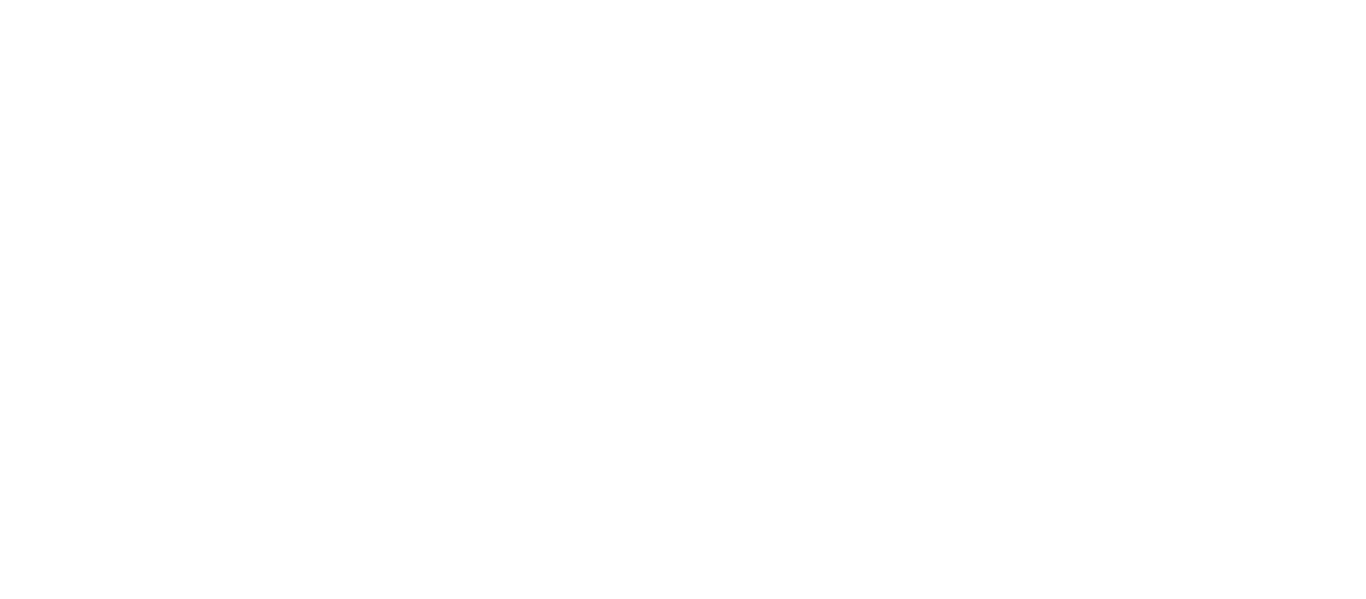 scroll, scrollTop: 0, scrollLeft: 0, axis: both 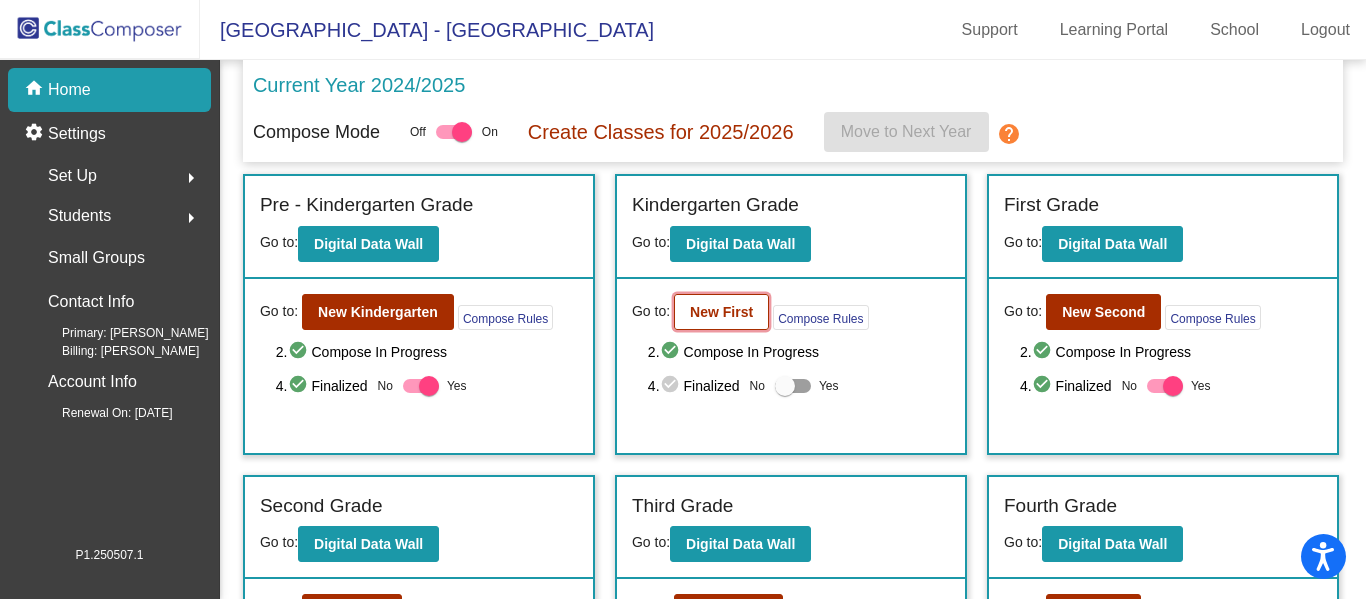 click on "New First" 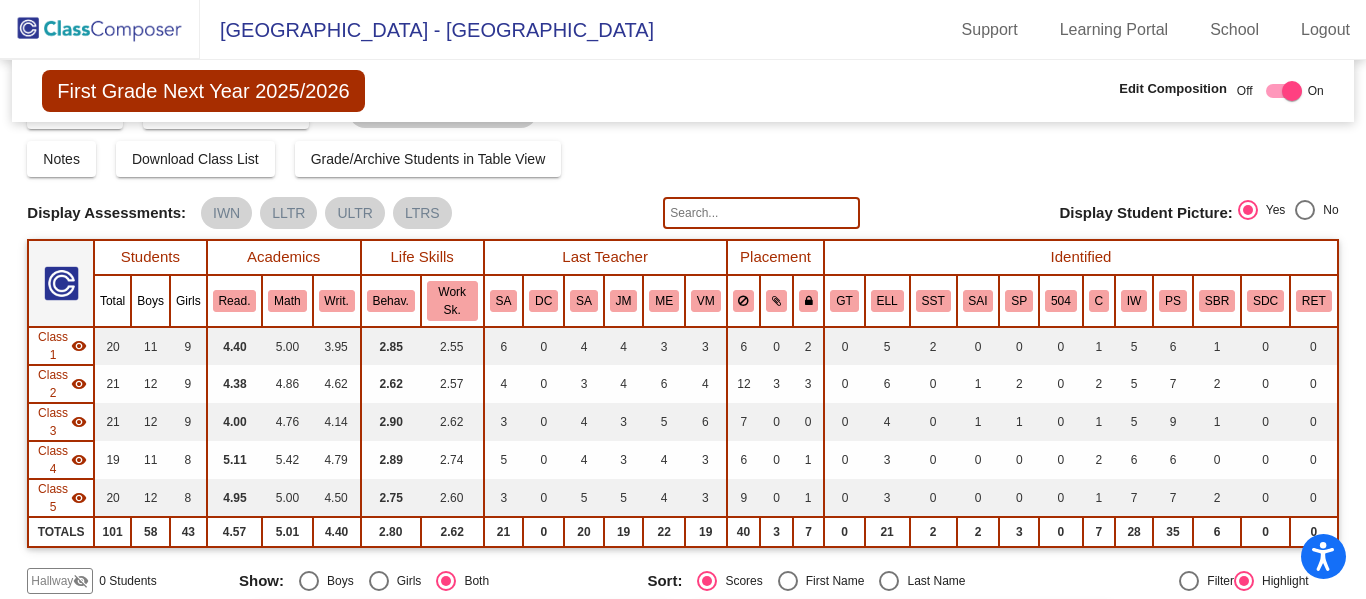 scroll, scrollTop: 0, scrollLeft: 0, axis: both 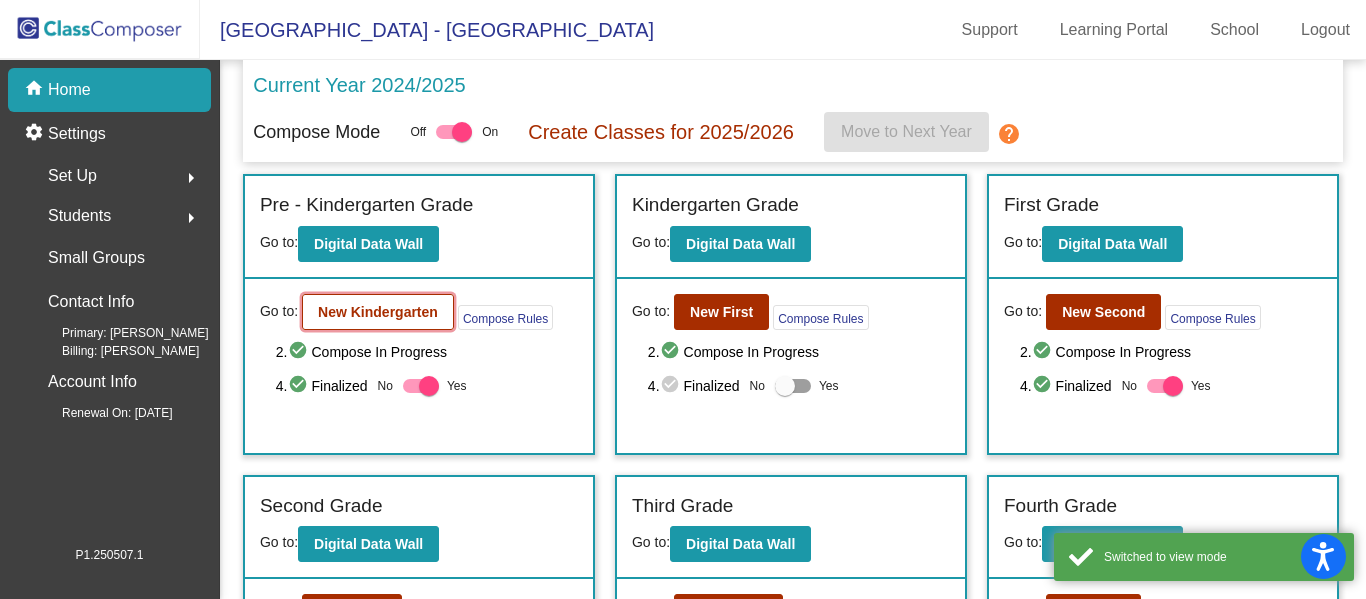 click on "New Kindergarten" 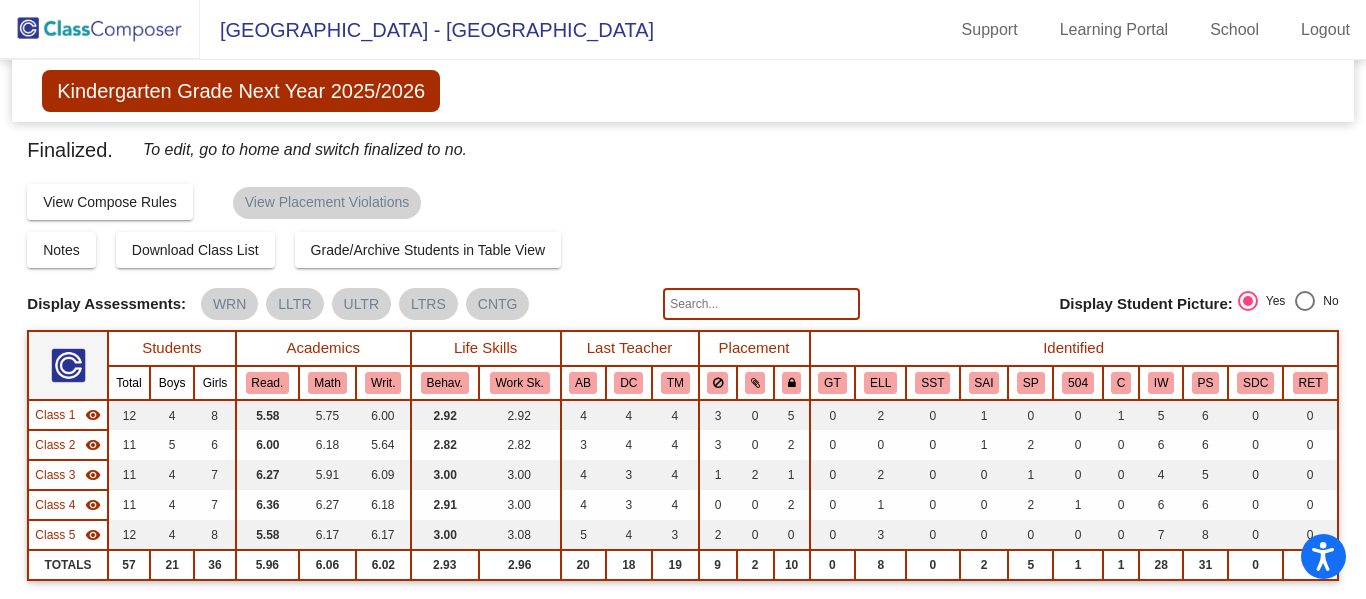 click 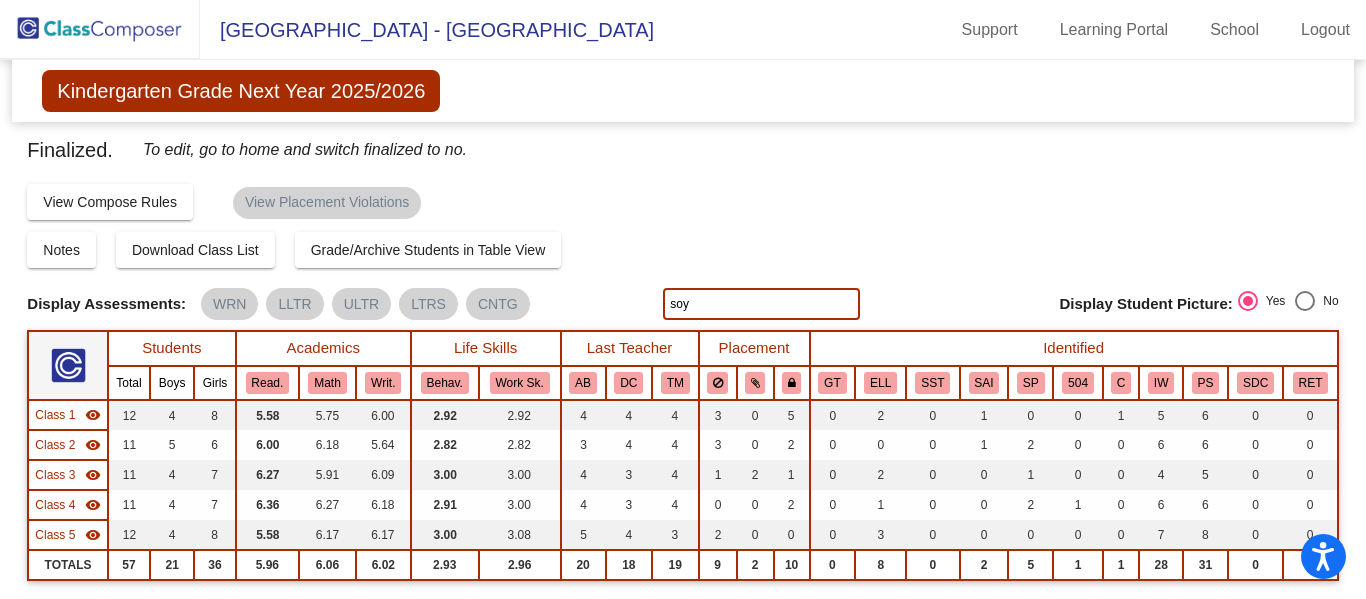 type on "soy" 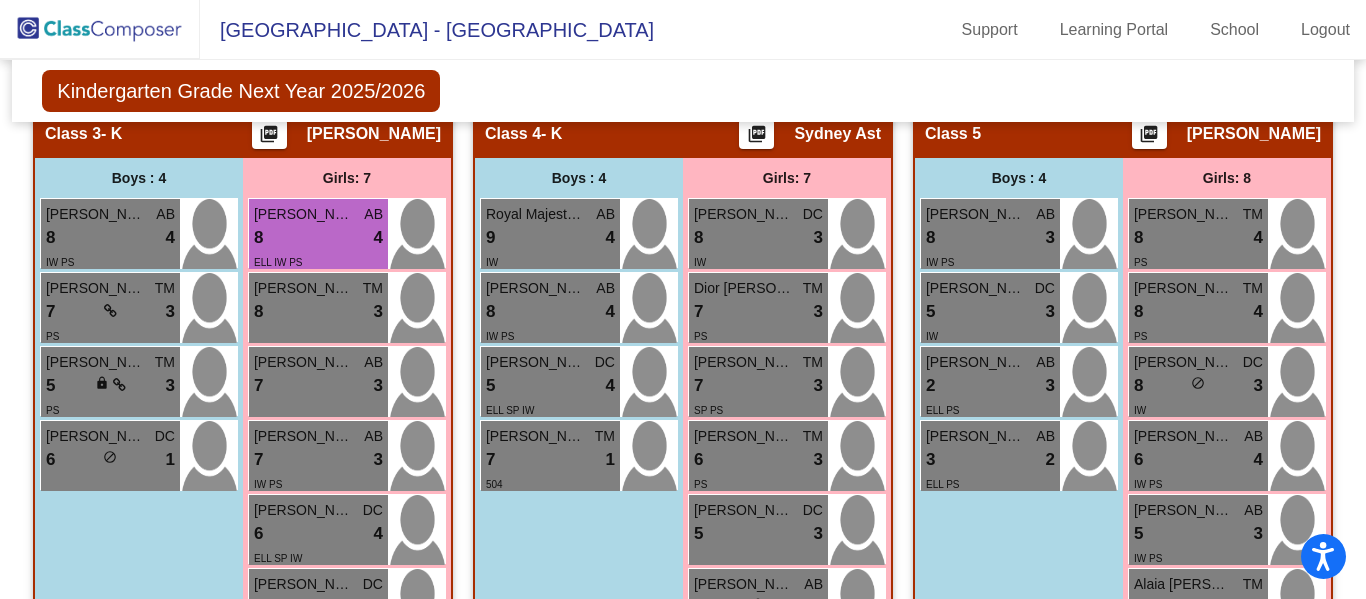 scroll, scrollTop: 1239, scrollLeft: 0, axis: vertical 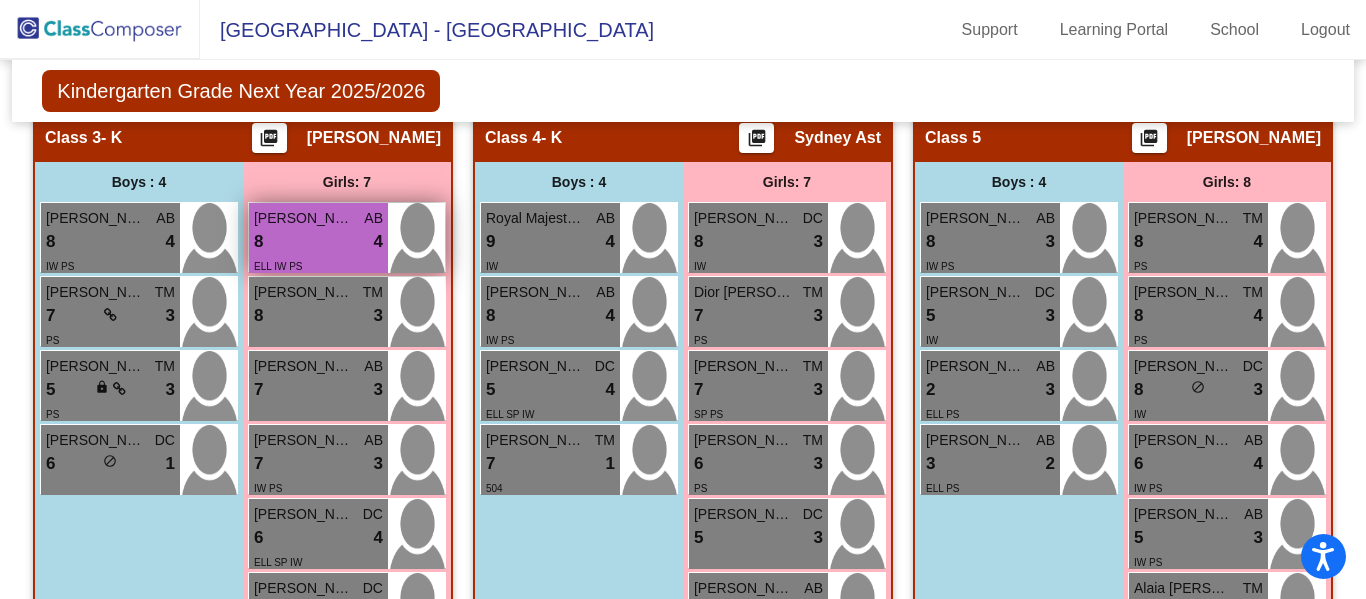 click on "Amanda Soy" at bounding box center [304, 218] 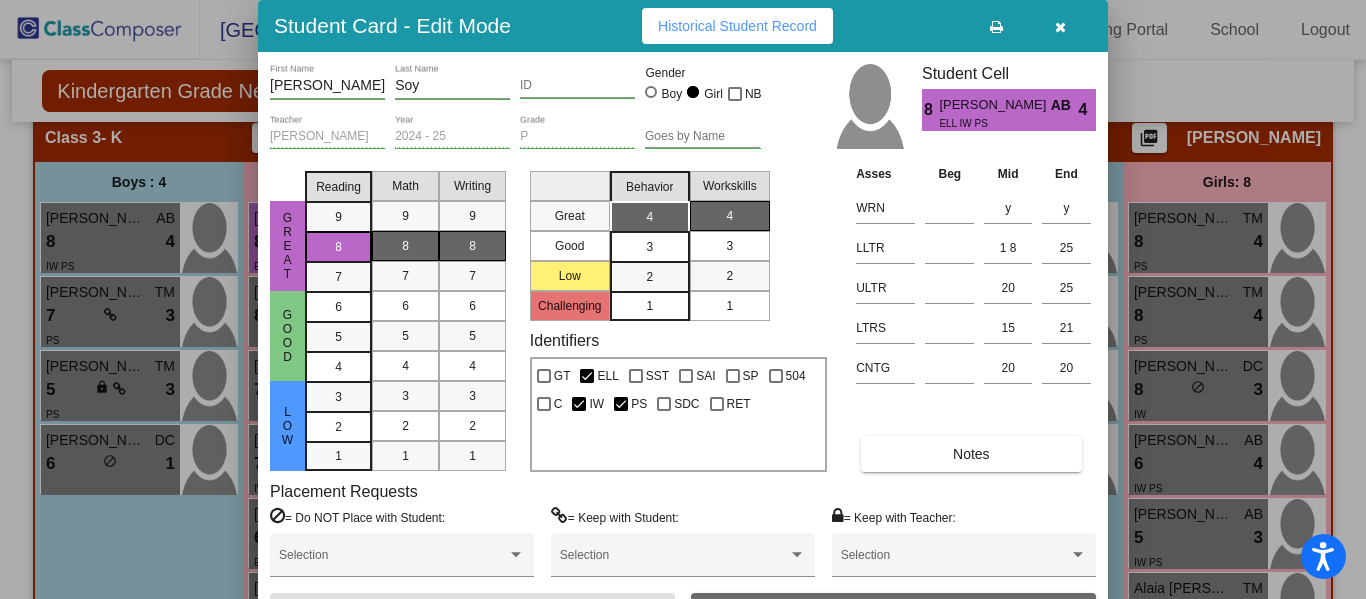 click on "Archive" at bounding box center (893, 611) 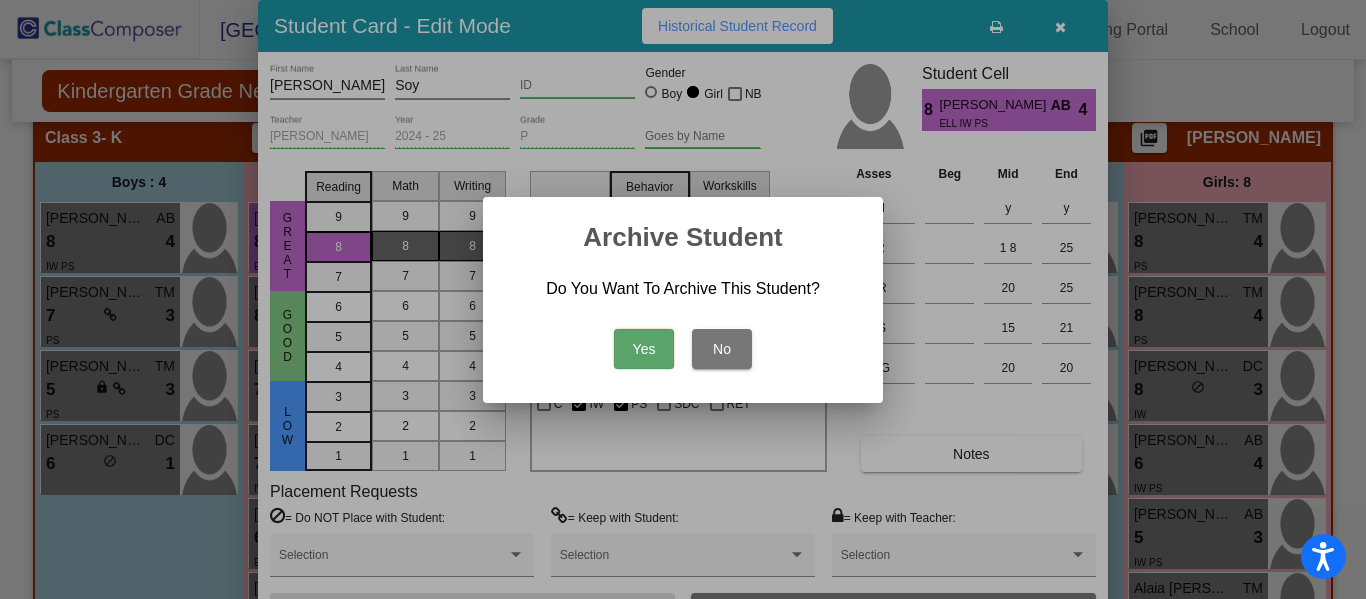 click on "Yes" at bounding box center [644, 349] 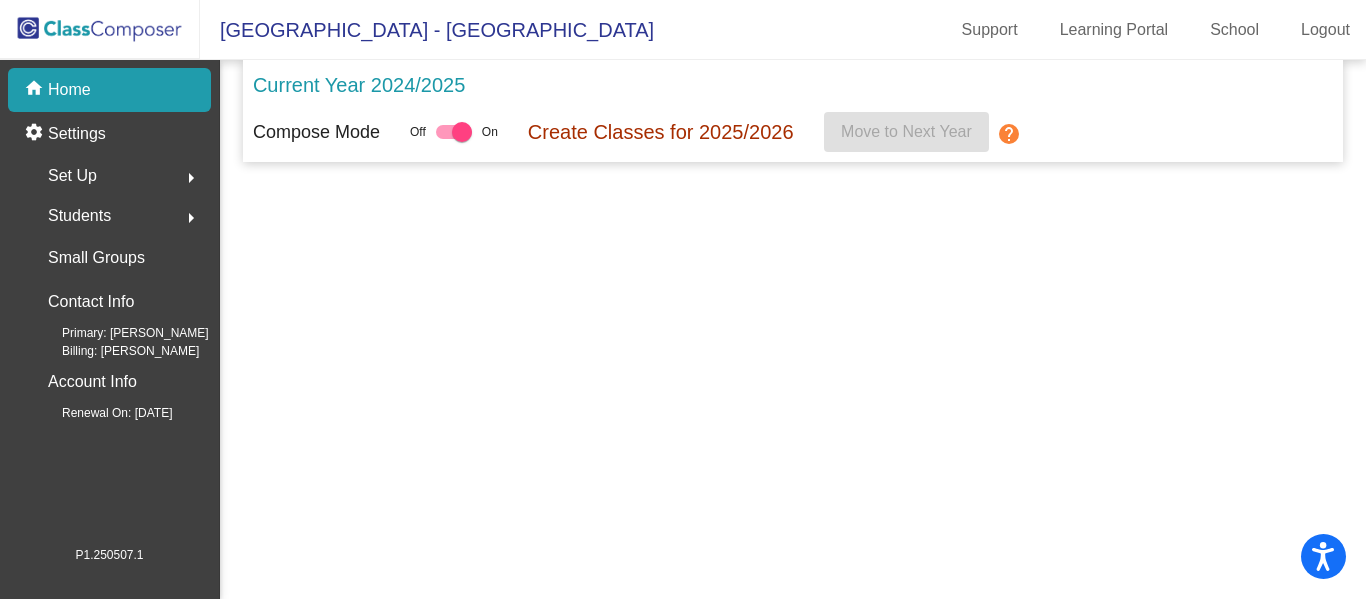 scroll, scrollTop: 0, scrollLeft: 0, axis: both 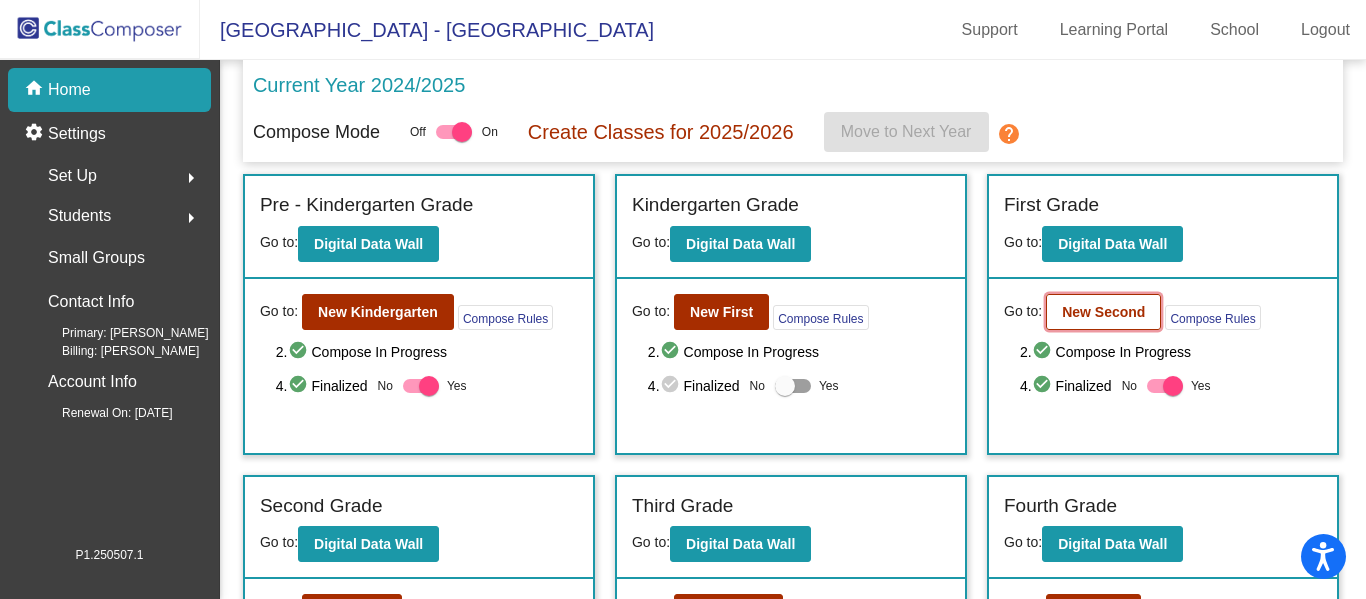 click on "New Second" 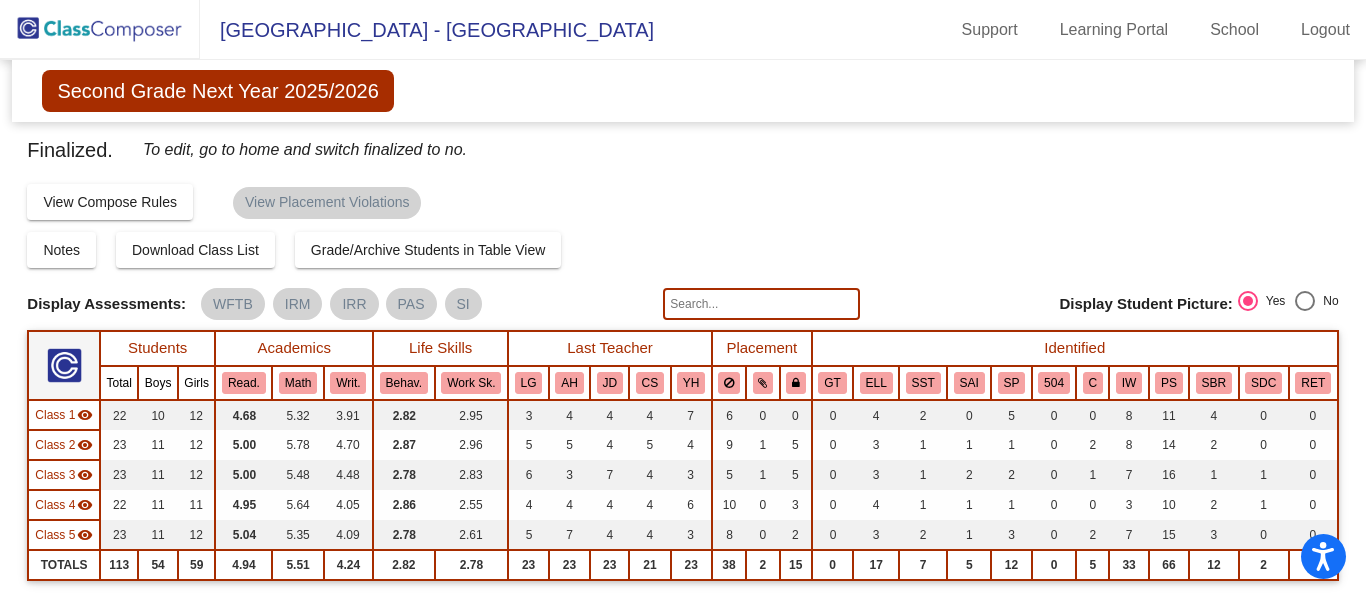 click 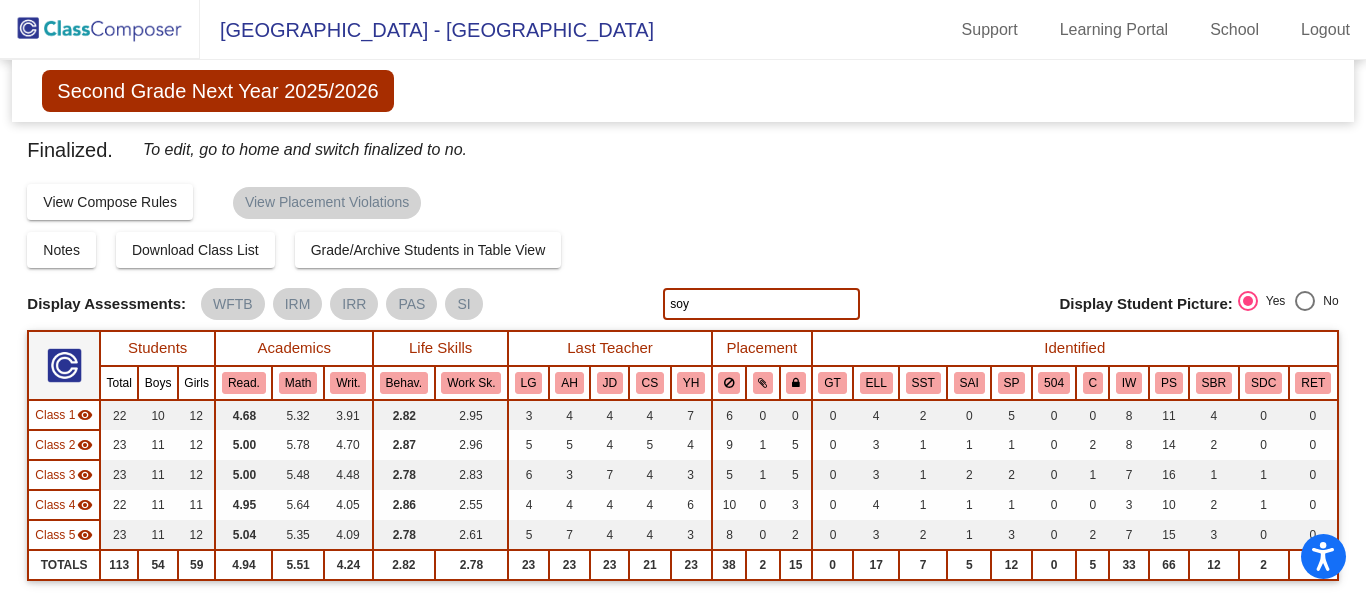 type on "soy" 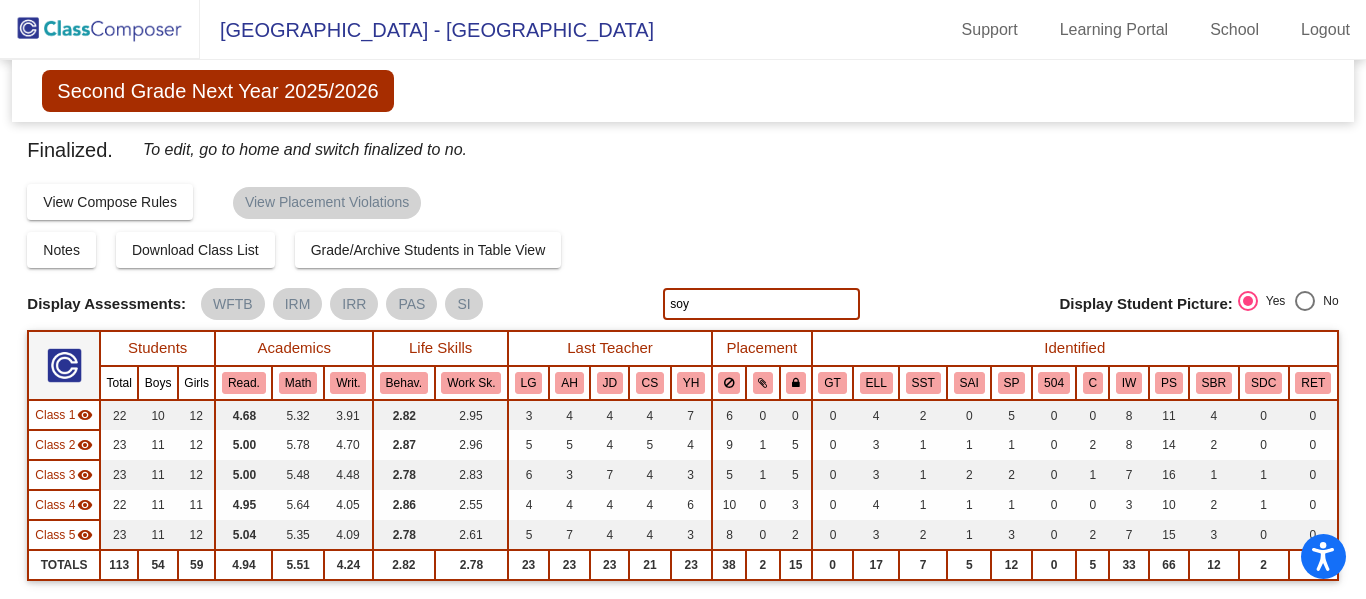 click on "Notes   Download Class List   Import Students   Grade/Archive Students in Table View   New Small Group   Saved Small Group" 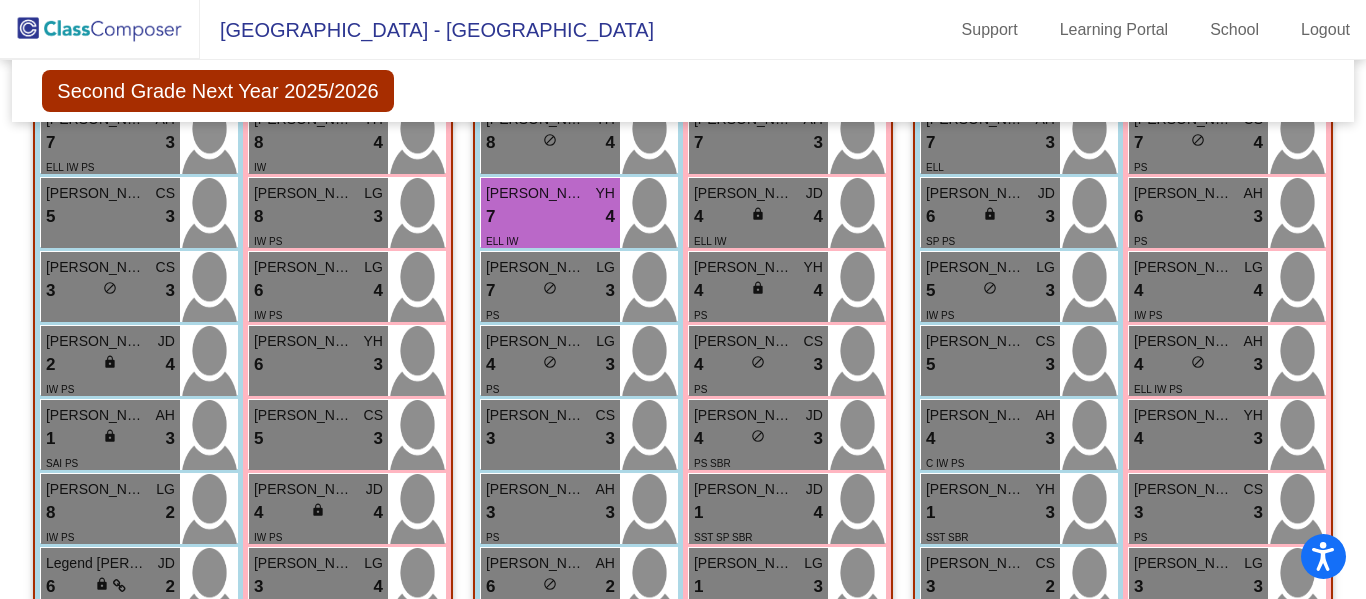 scroll, scrollTop: 1720, scrollLeft: 0, axis: vertical 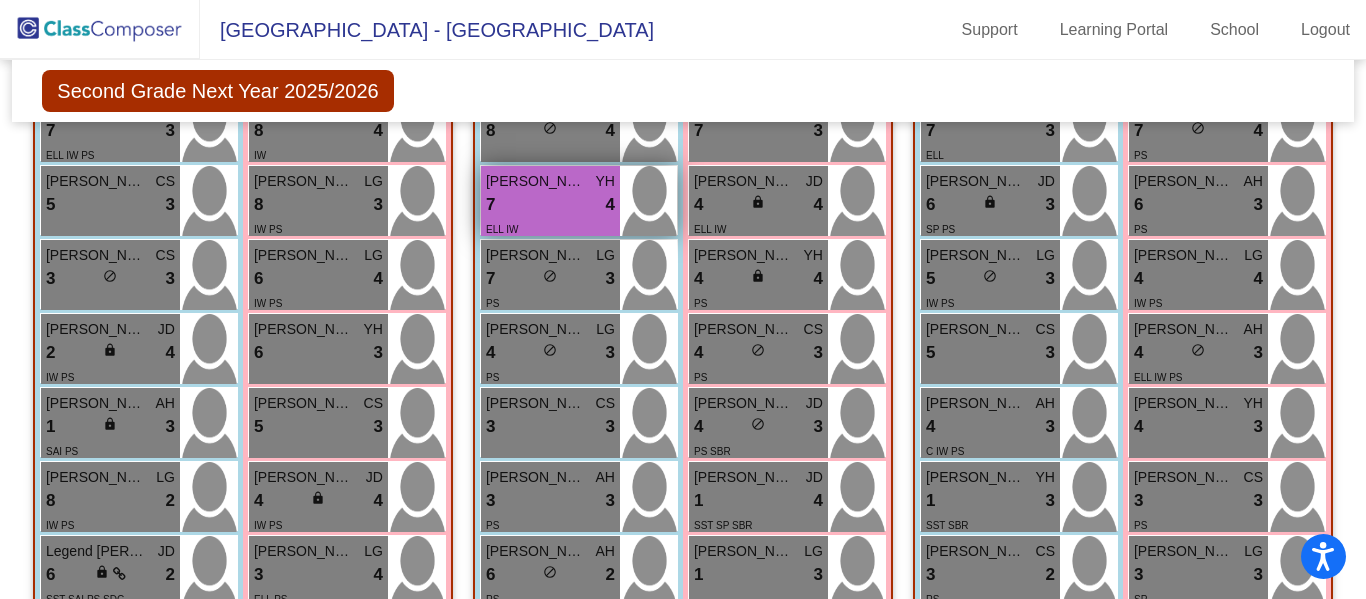 click on "ELL IW" at bounding box center (550, 228) 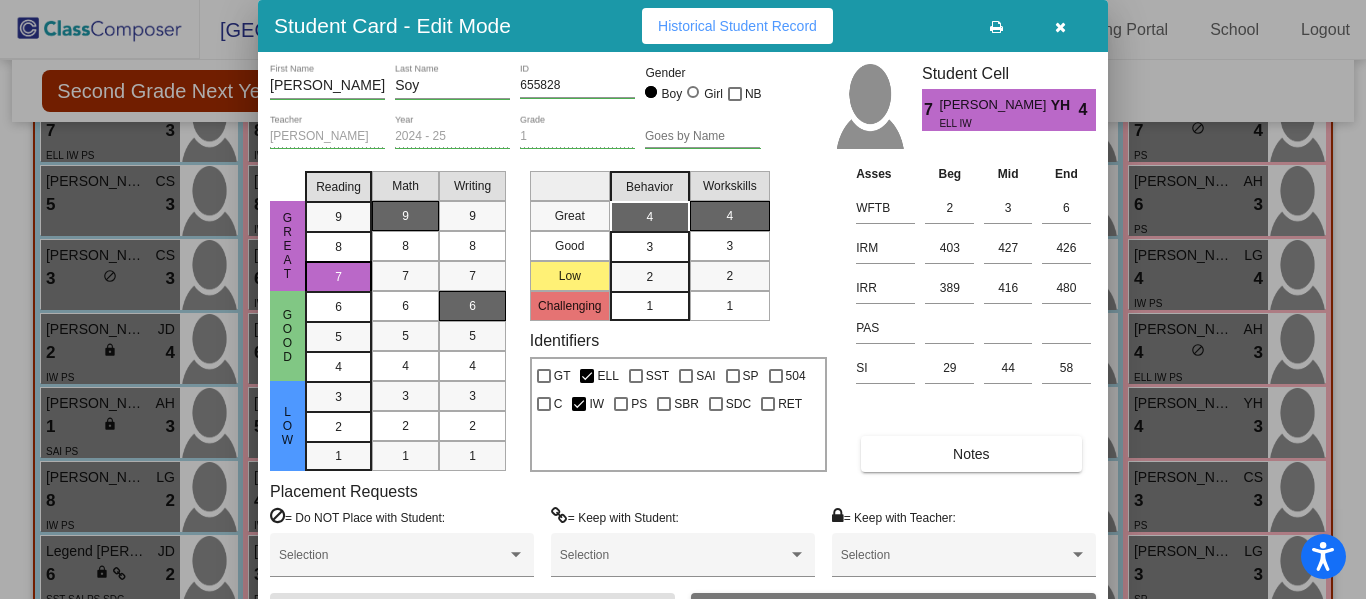 click on "Archive" at bounding box center (893, 611) 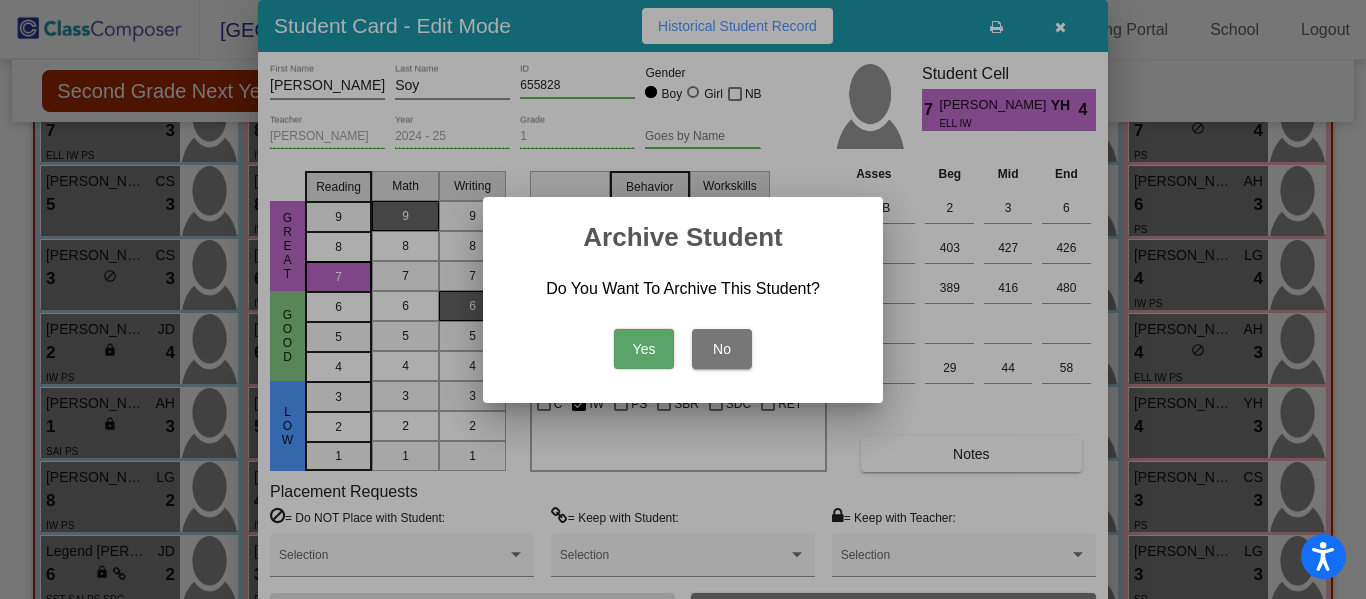 click on "Yes" at bounding box center (644, 349) 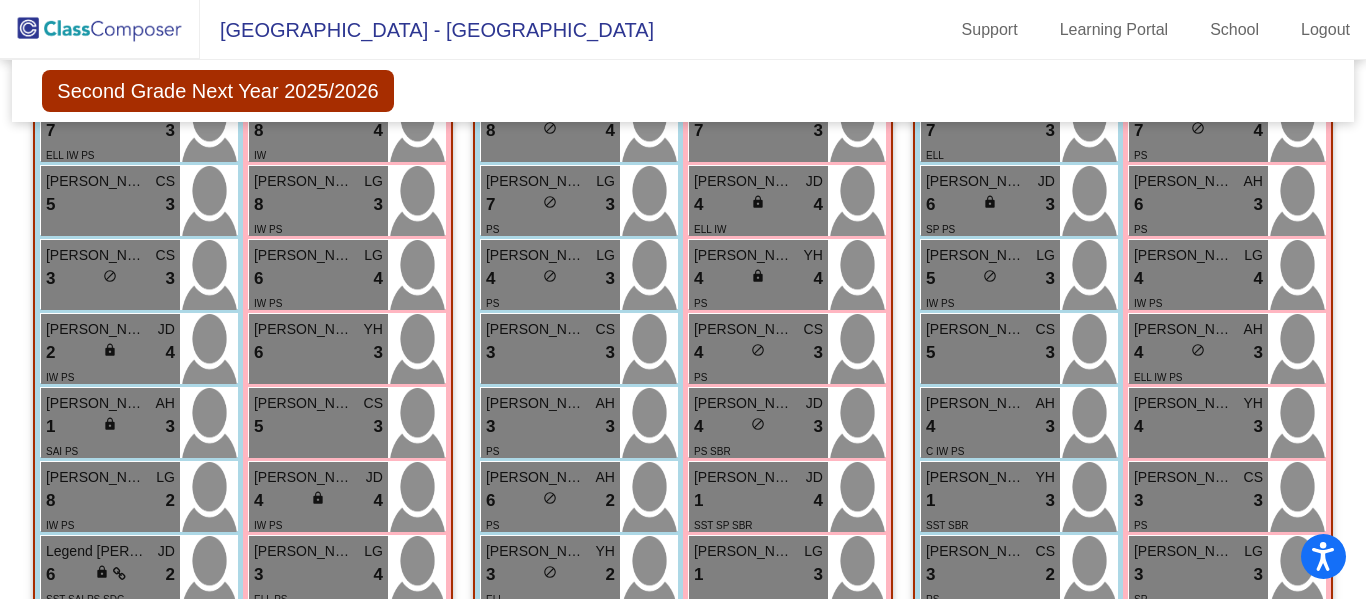 click on "Second Grade Next Year 2025/2026  Edit Composition Off   On  Incoming   Digital Data Wall" 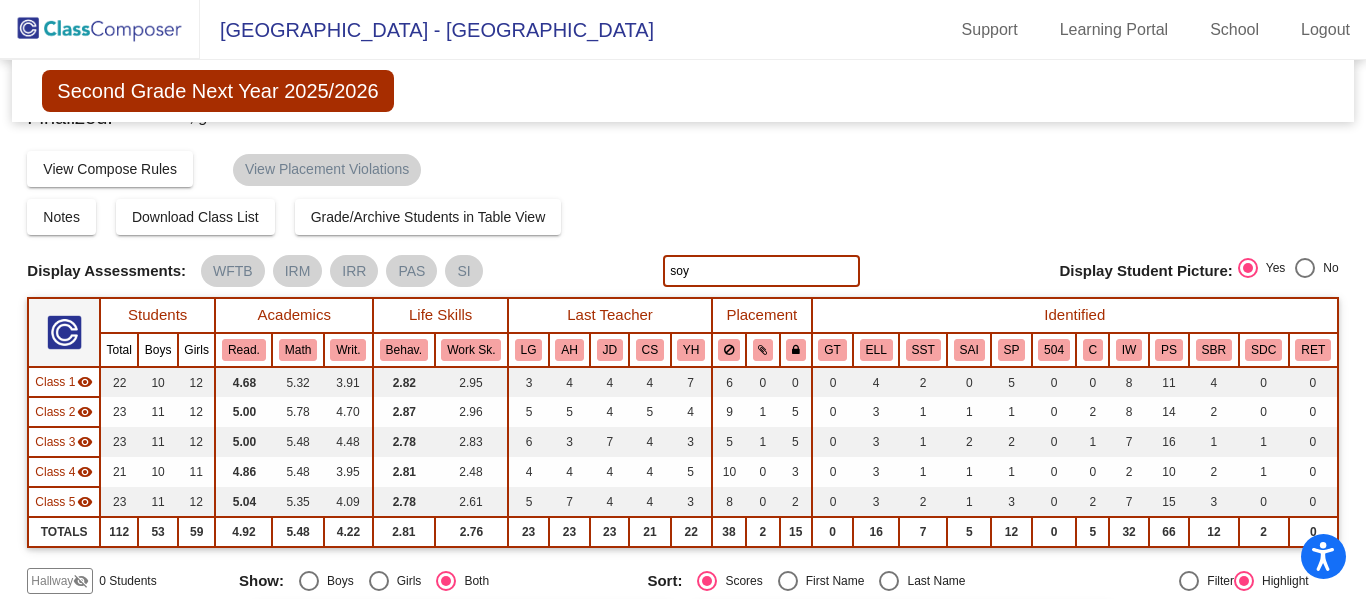 scroll, scrollTop: 0, scrollLeft: 0, axis: both 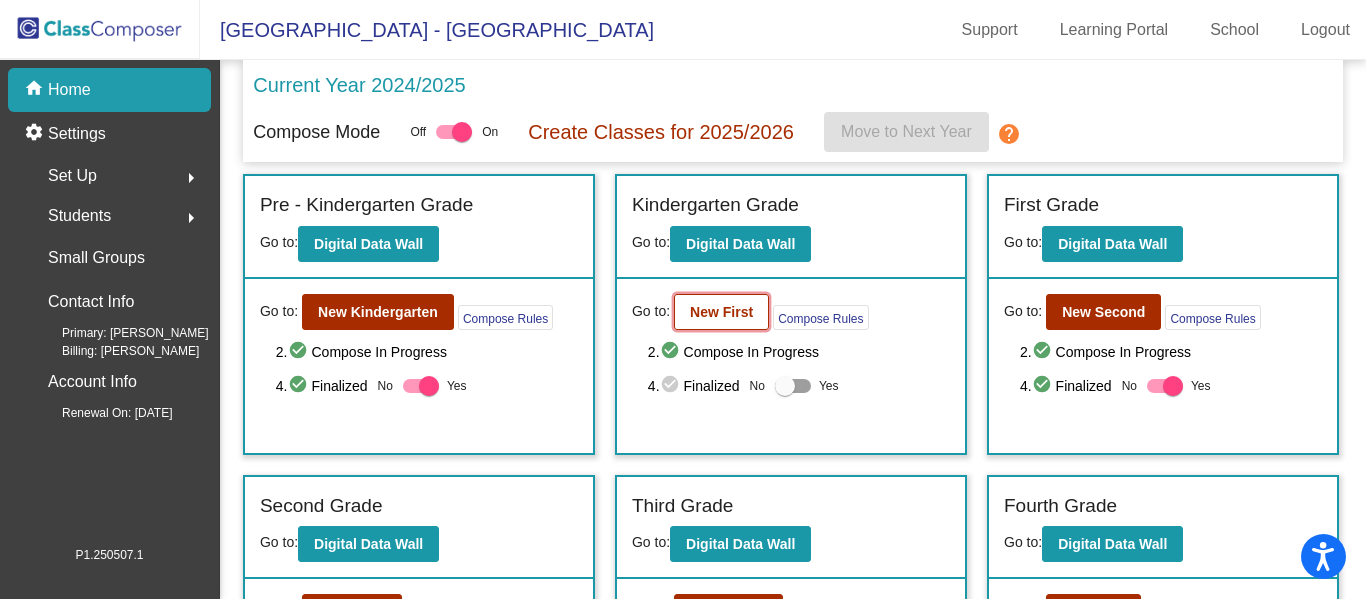 click on "New First" 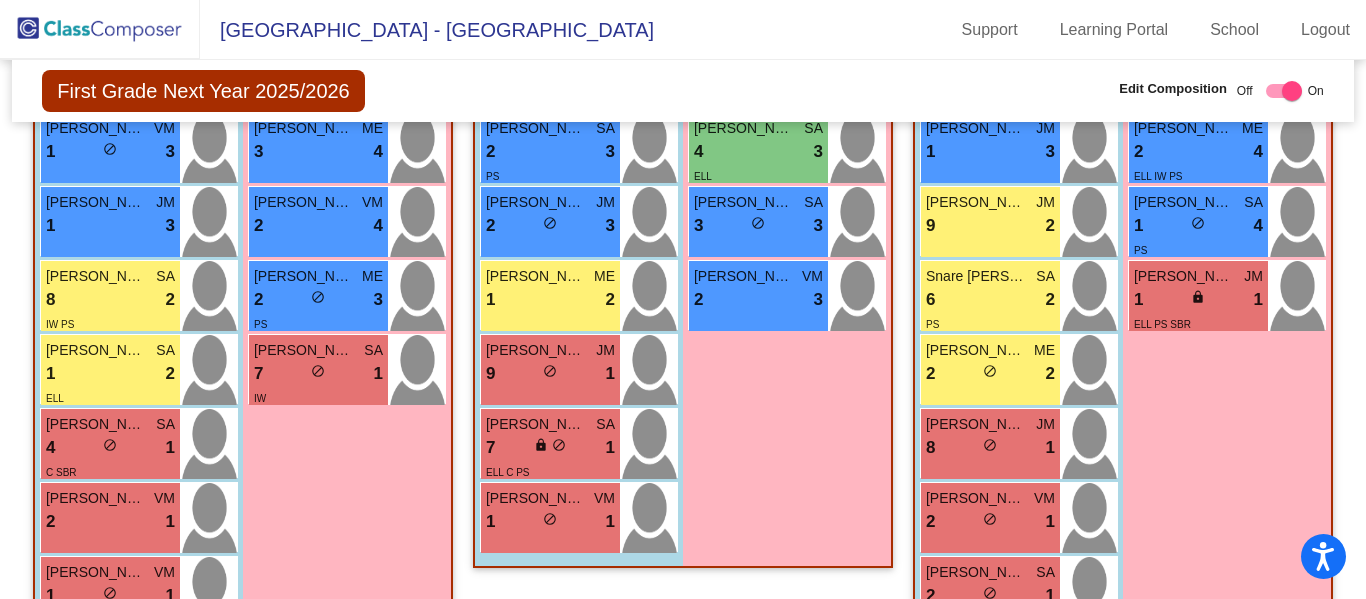 scroll, scrollTop: 2010, scrollLeft: 0, axis: vertical 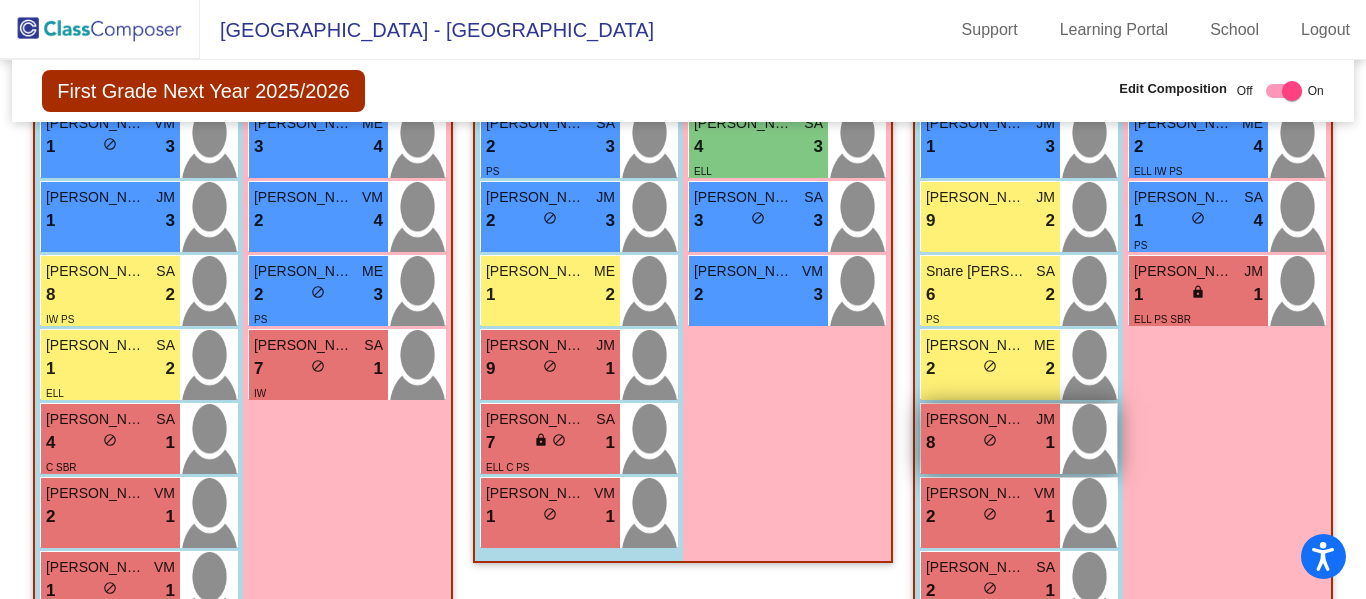 click on "Royce Samperio" at bounding box center (976, 419) 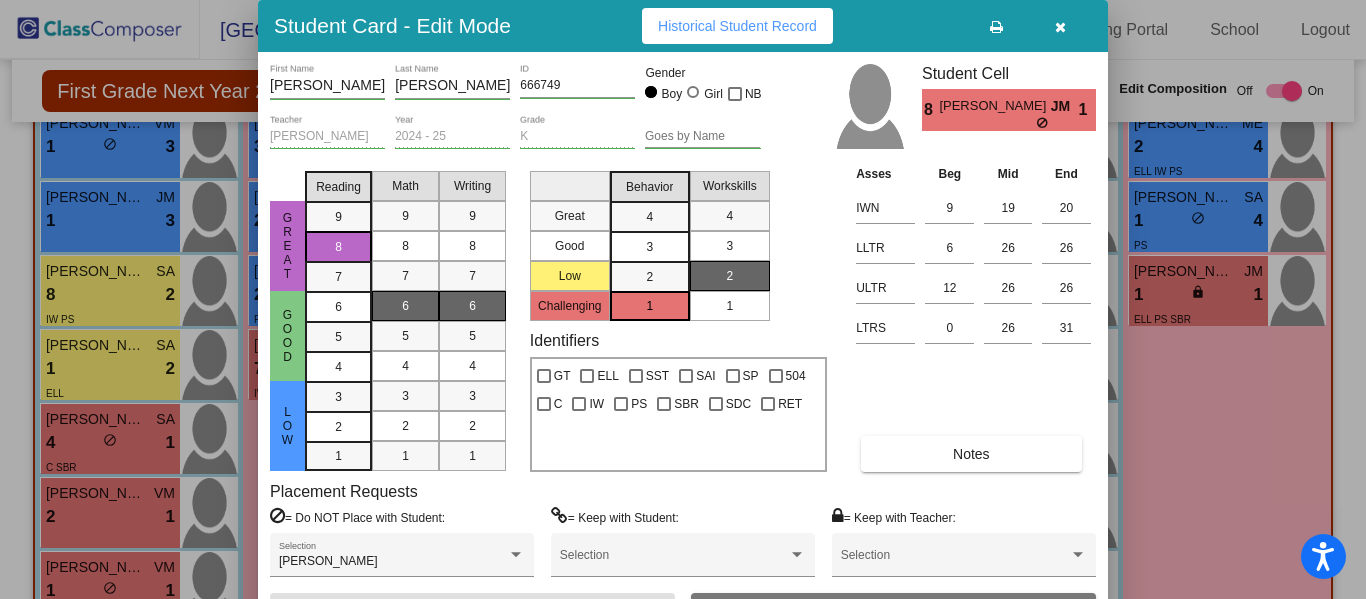 click on "Asses Beg Mid End IWN 9 19 20 LLTR 6 26 26 ULTR 12 26 26 LTRS 0 26 31  Notes" at bounding box center [973, 317] 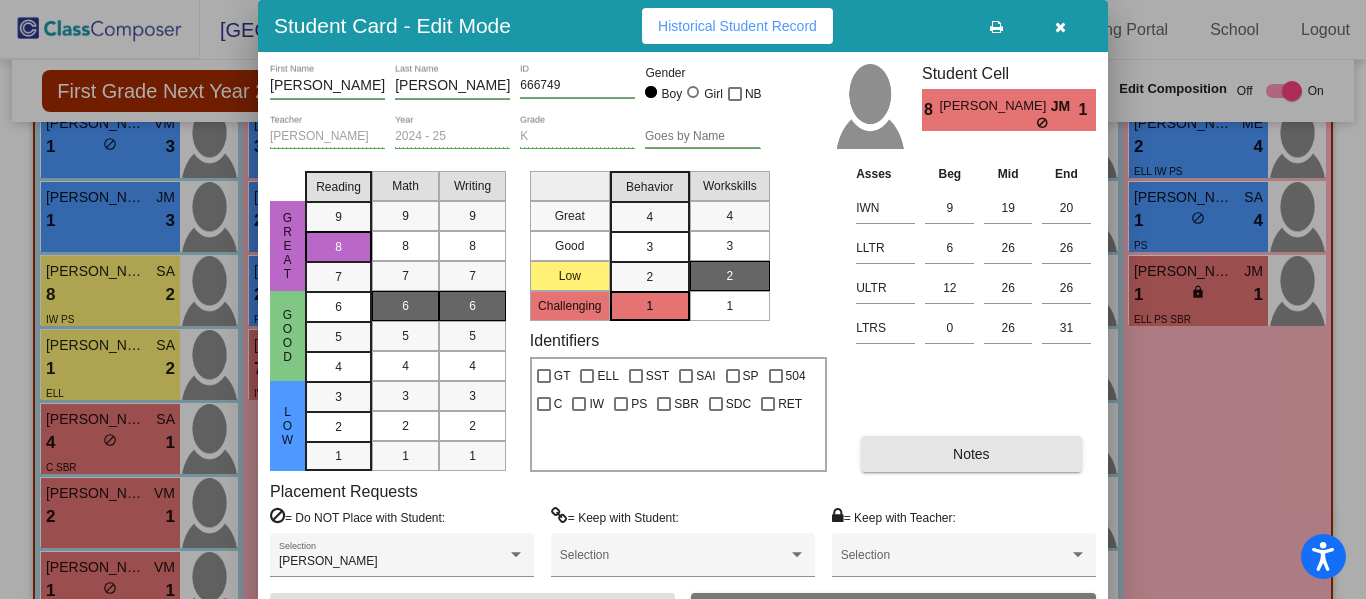 click on "Notes" at bounding box center [971, 454] 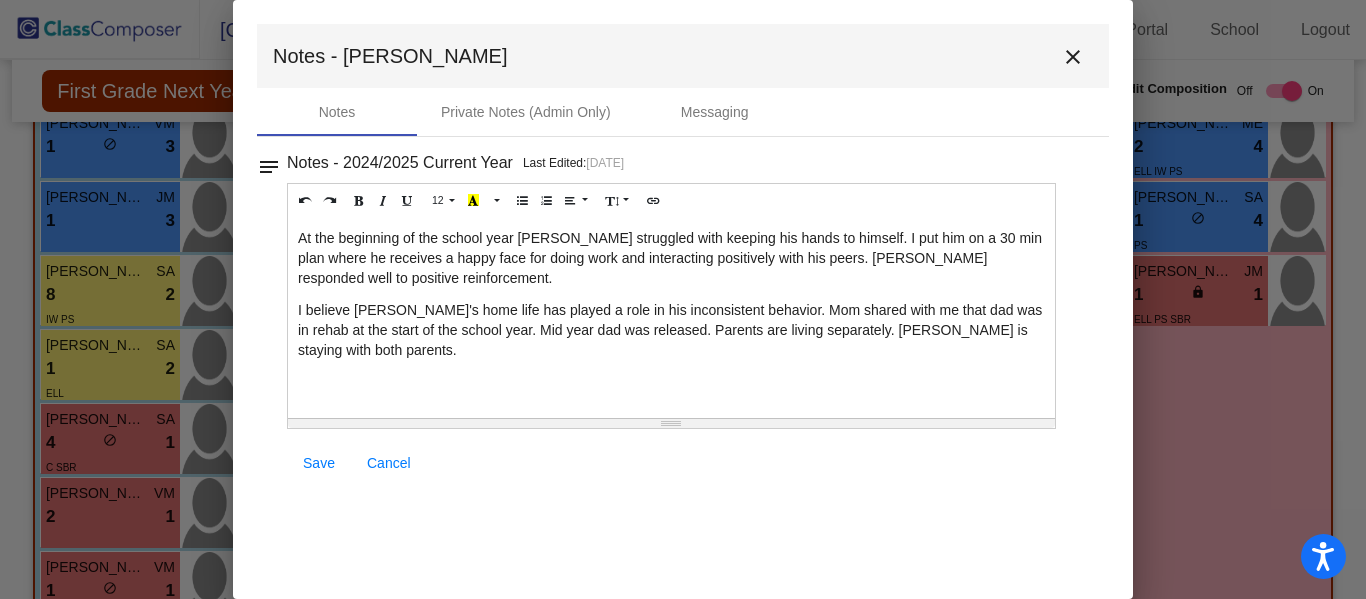 click on "close" at bounding box center [1073, 57] 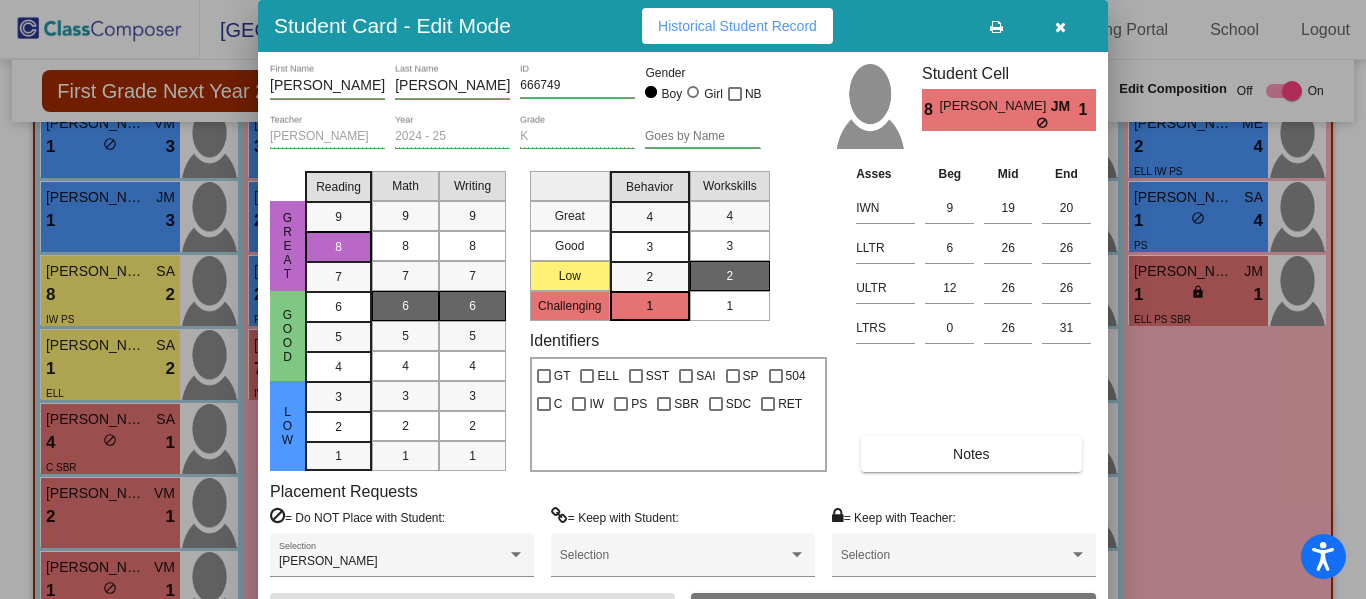 click at bounding box center (1060, 27) 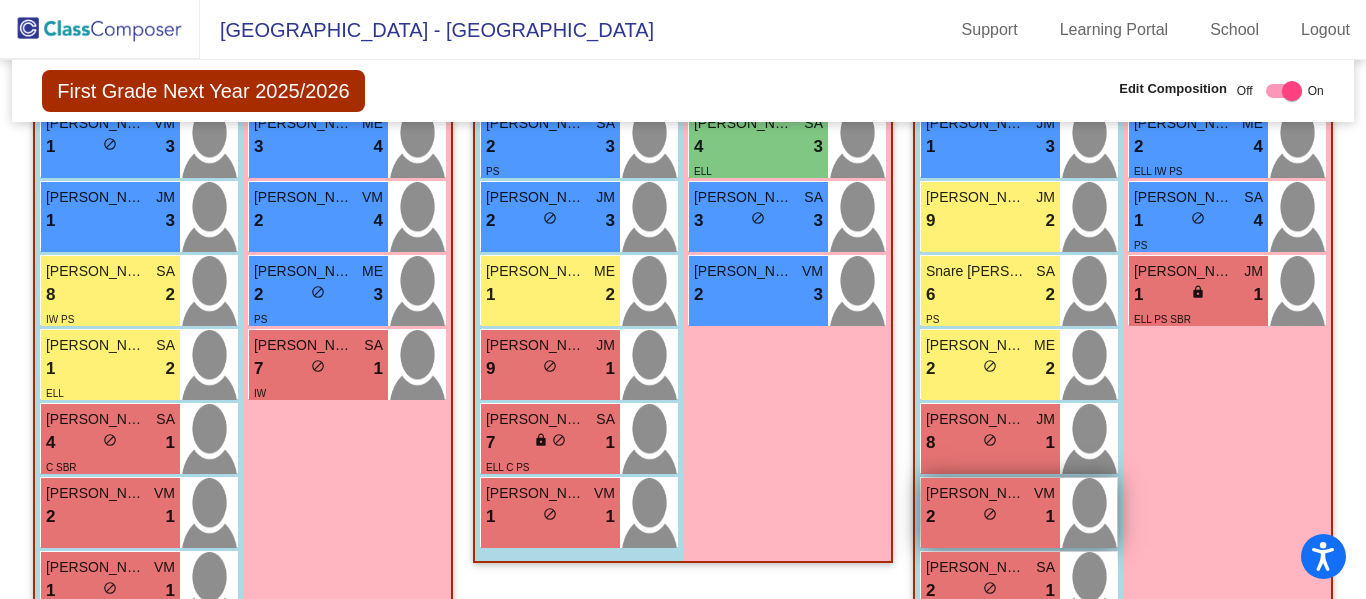 click on "2 lock do_not_disturb_alt 1" at bounding box center [990, 517] 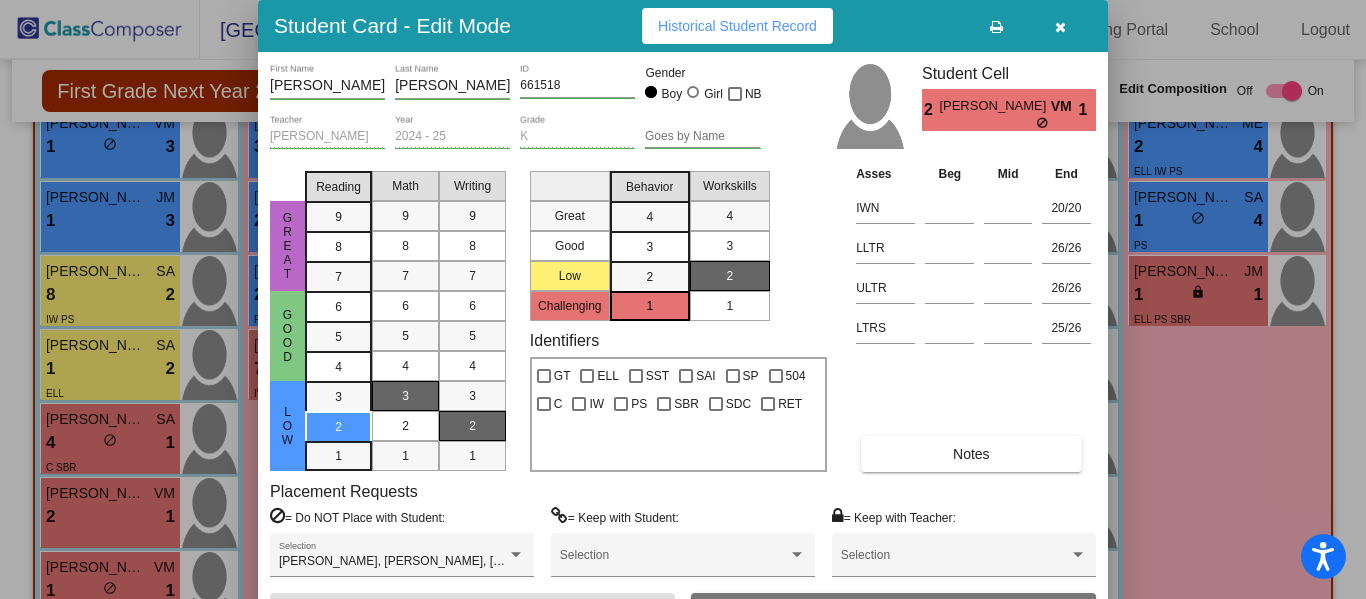 click on "Notes" at bounding box center [971, 454] 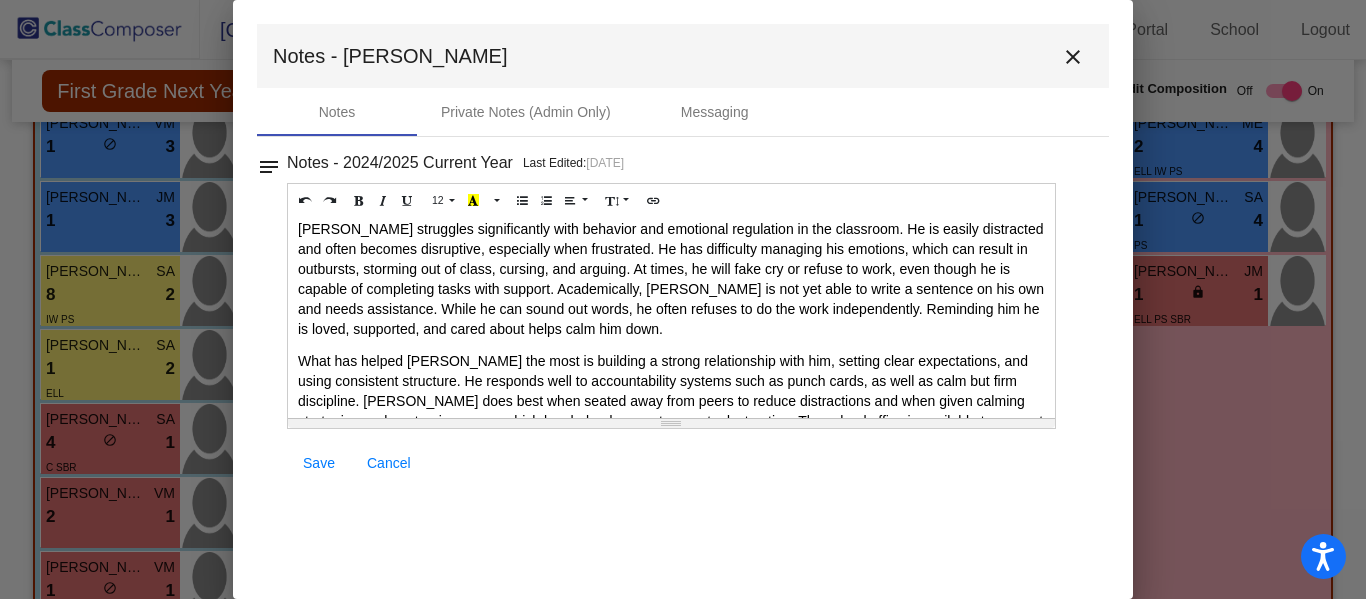 scroll, scrollTop: 6, scrollLeft: 0, axis: vertical 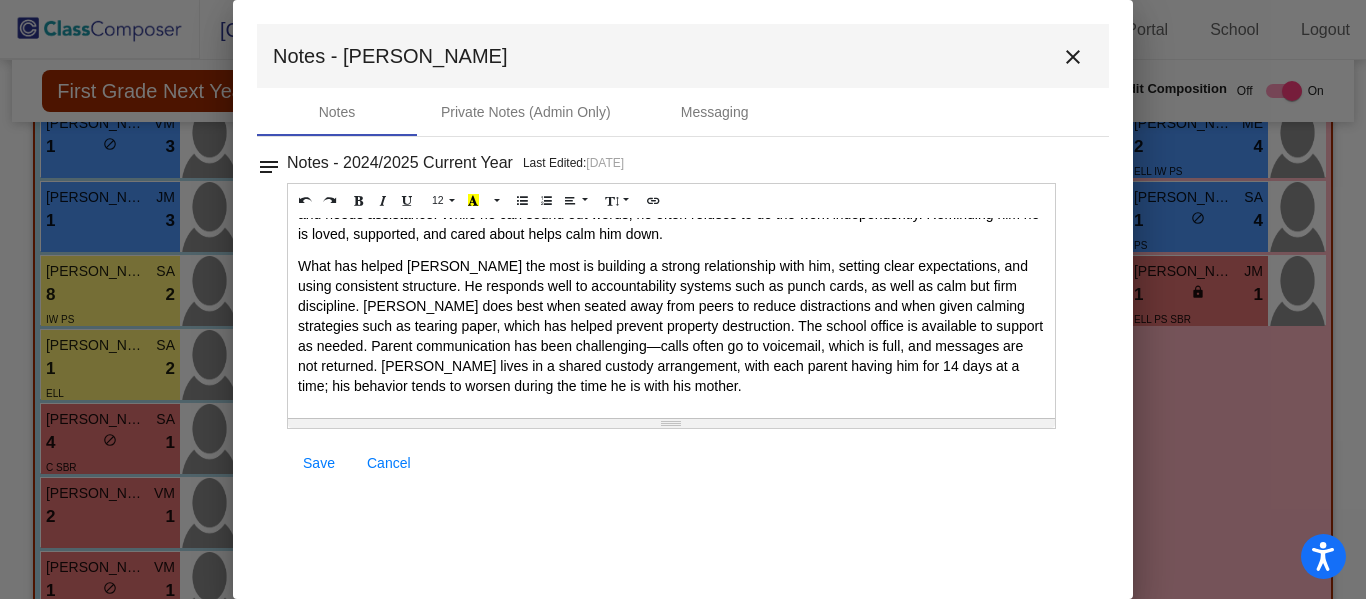 click on "close" at bounding box center (1073, 57) 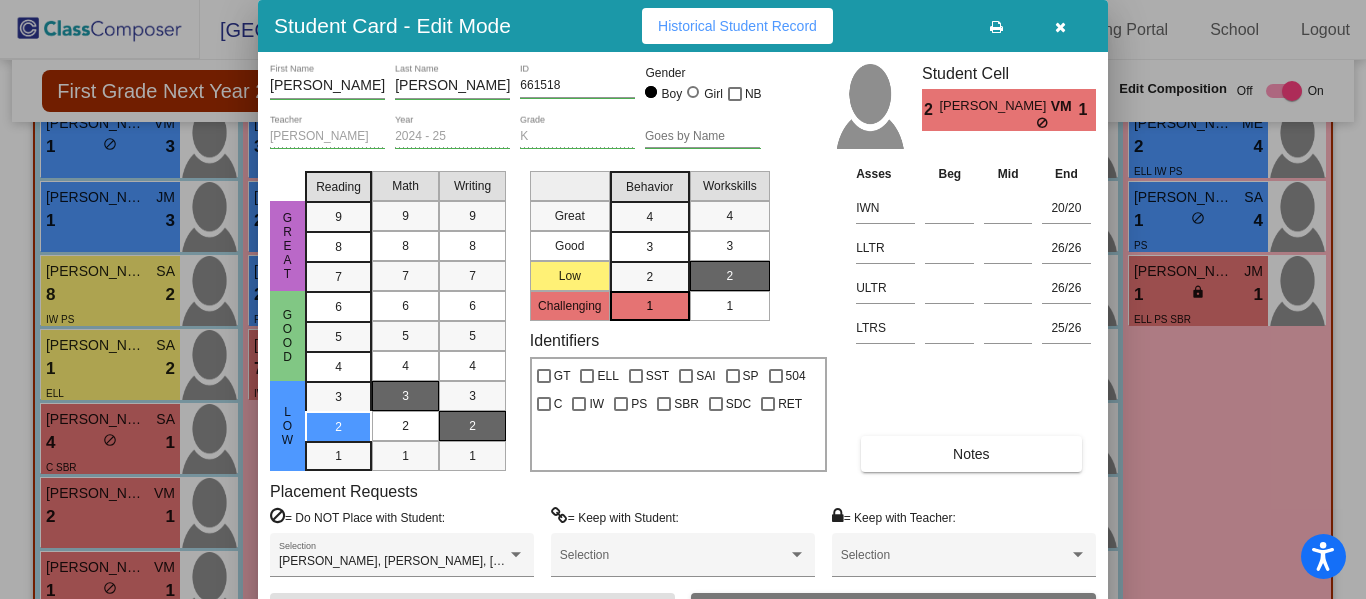 click at bounding box center (1060, 27) 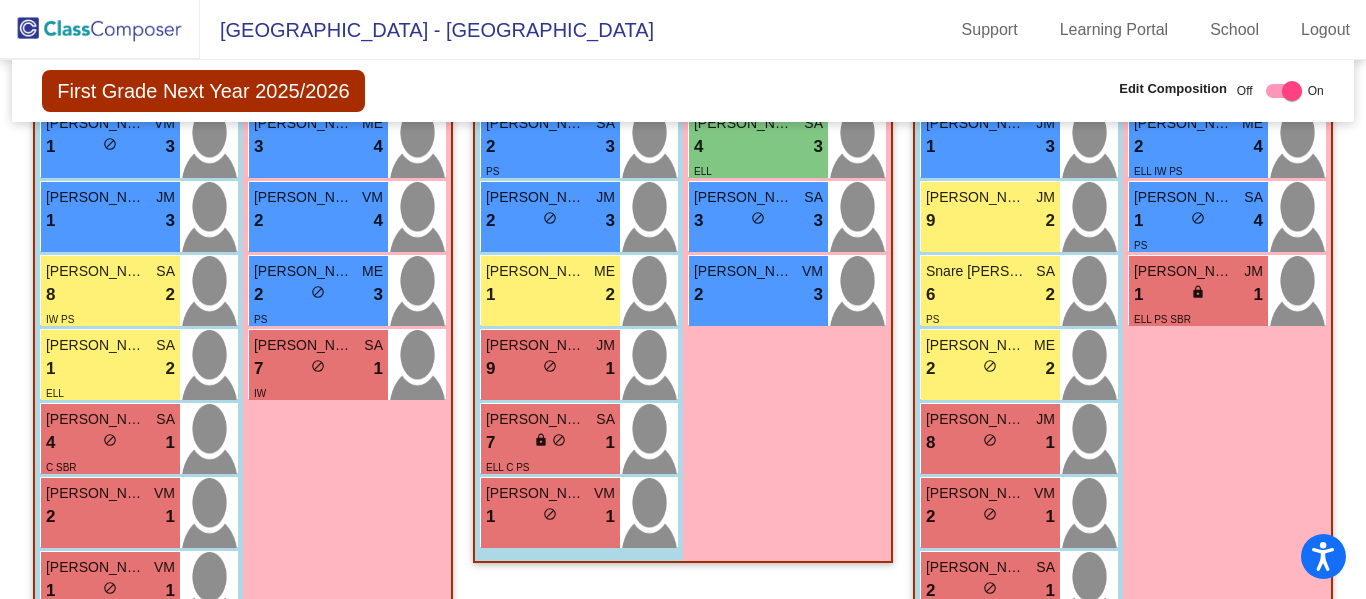 click on "Class 4   - 1st  picture_as_pdf Amanda Hubbell  Add Student  First Name Last Name Student Id  (Recommended)   Boy   Girl   Non Binary Add Close  Boys : 11  Javier Delgado SA 8 lock do_not_disturb_alt 3 ELL IW Nathan Adame ME 7 lock do_not_disturb_alt 4 IW PS Emiliano Rodriguez VM 6 lock do_not_disturb_alt 4 Damian Carmona SA 6 lock do_not_disturb_alt 3 Jesus Ontiveros SA 2 lock do_not_disturb_alt 3 PS Aiden Mendez SA 2 lock do_not_disturb_alt 3 PS Jayce Madrid JM 2 lock do_not_disturb_alt 3 Jayden Sandoval ME 1 lock do_not_disturb_alt 2 Finnegan Webb JM 9 lock do_not_disturb_alt 1 Oliver Castillo SA 7 lock do_not_disturb_alt 1 ELL C PS Edward Clark VM 1 lock do_not_disturb_alt 1 Girls: 8 Layla Ramirez ME 8 lock do_not_disturb_alt 4 C IW PS Remington Price ME 8 lock do_not_disturb_alt 4 IW PS Jazzlyn Jimenez SA 8 lock do_not_disturb_alt 3 IW Maykaela Henry JM 7 lock do_not_disturb_alt 3 Miyah Valdez SA 6 lock do_not_disturb_alt 4 IW Bianca Aristondo SA 4 lock do_not_disturb_alt 3 ELL Layla Barraza SA 3 lock" 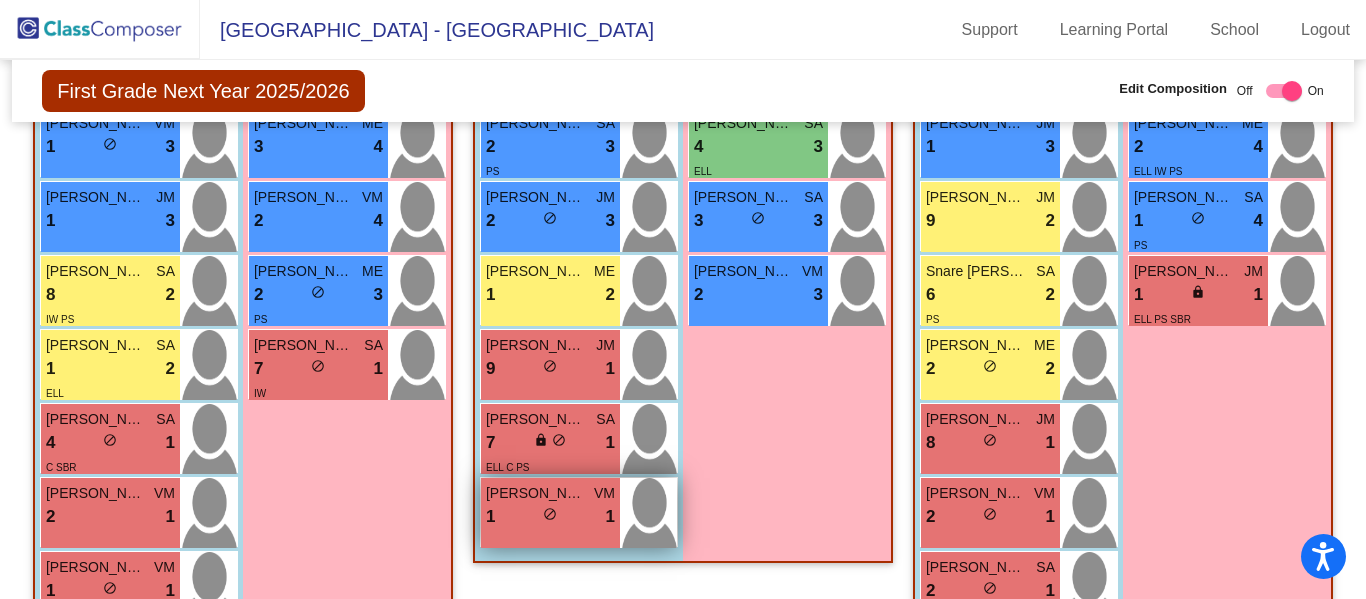 click on "lock do_not_disturb_alt" at bounding box center [550, 516] 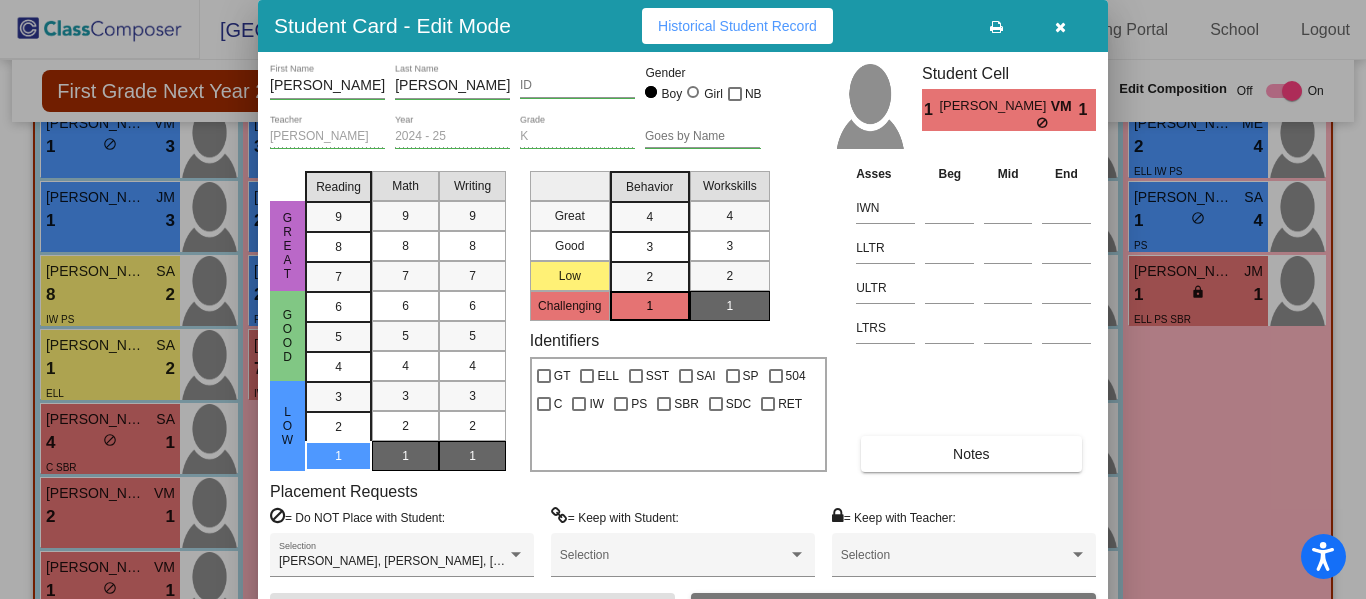 click on "Notes" at bounding box center (971, 454) 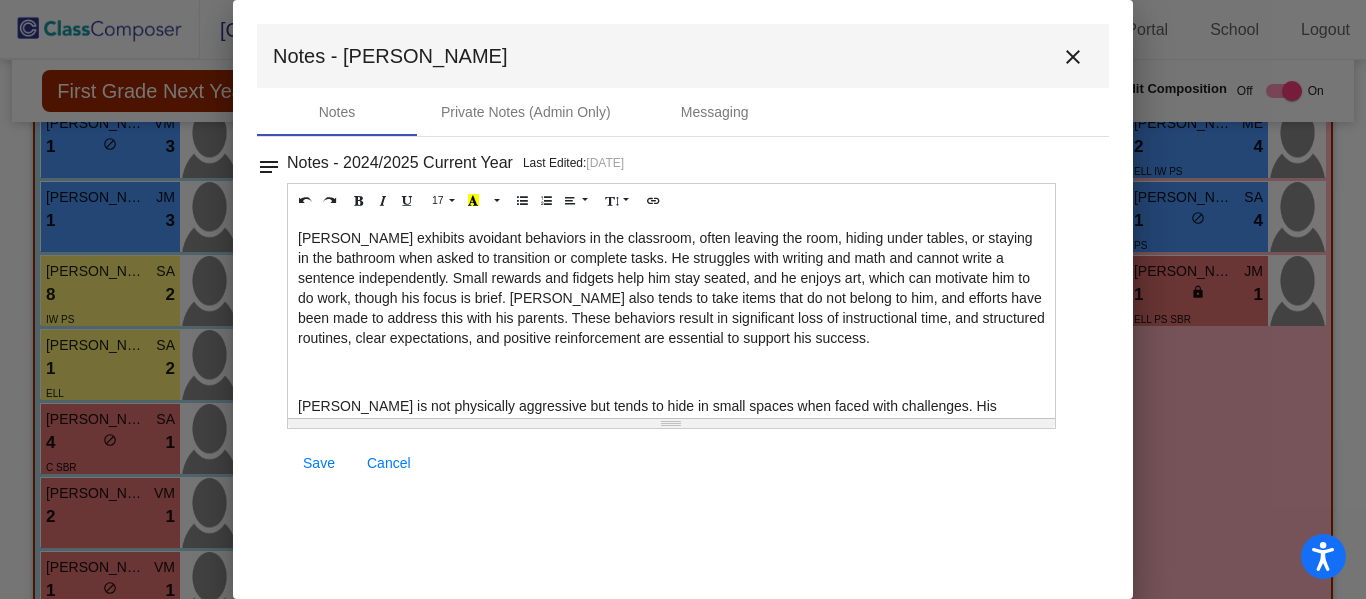 click on "Edward exhibits avoidant behaviors in the classroom, often leaving the room, hiding under tables, or staying in the bathroom when asked to transition or complete tasks. He struggles with writing and math and cannot write a sentence independently. Small rewards and fidgets help him stay seated, and he enjoys art, which can motivate him to do work, though his focus is brief. Edward also tends to take items that do not belong to him, and efforts have been made to address this with his parents. These behaviors result in significant loss of instructional time, and structured routines, clear expectations, and positive reinforcement are essential to support his success." at bounding box center (671, 288) 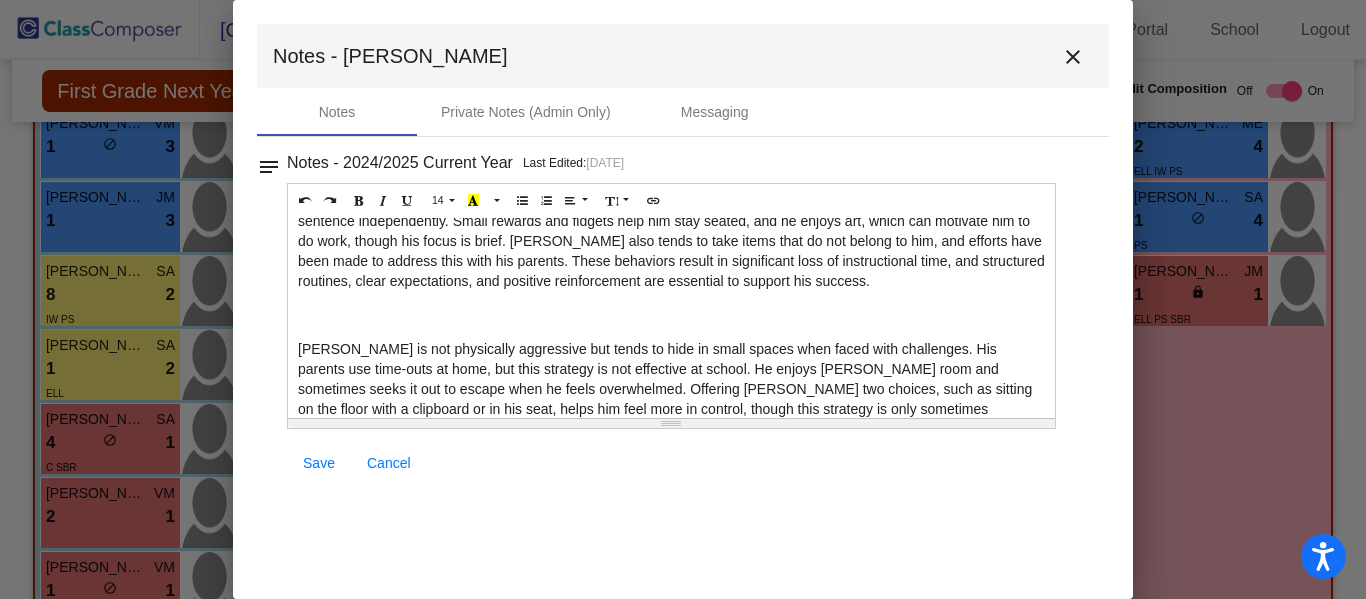 scroll, scrollTop: 77, scrollLeft: 0, axis: vertical 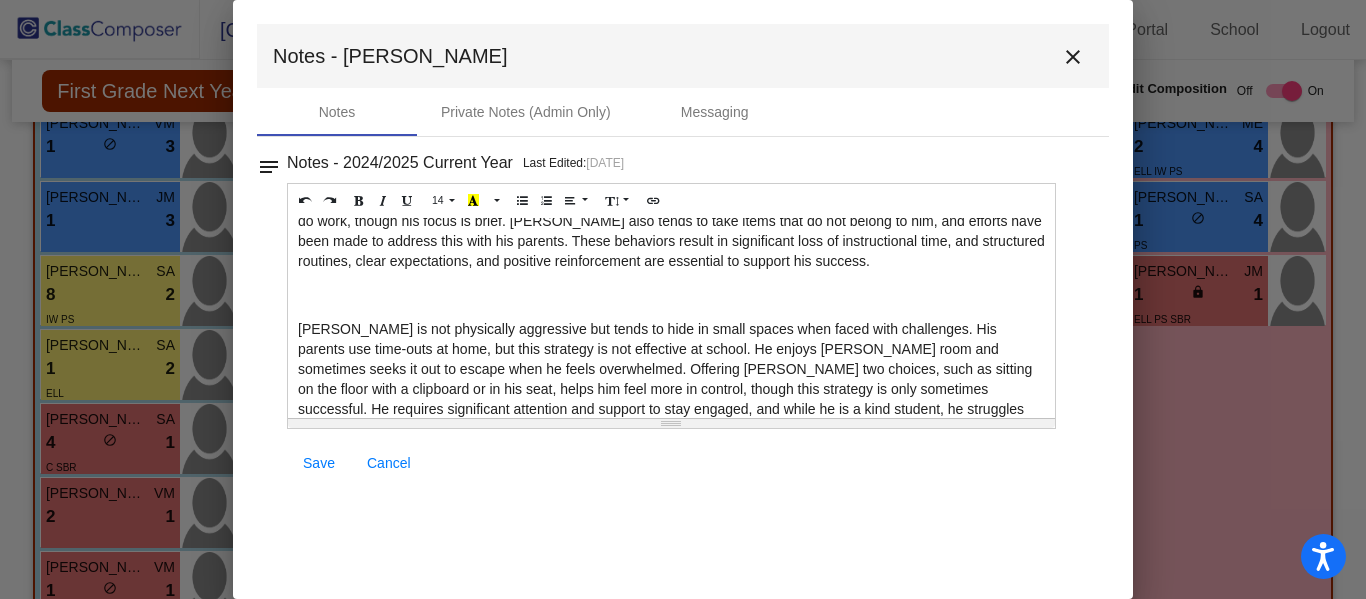 click on "close" at bounding box center (1073, 57) 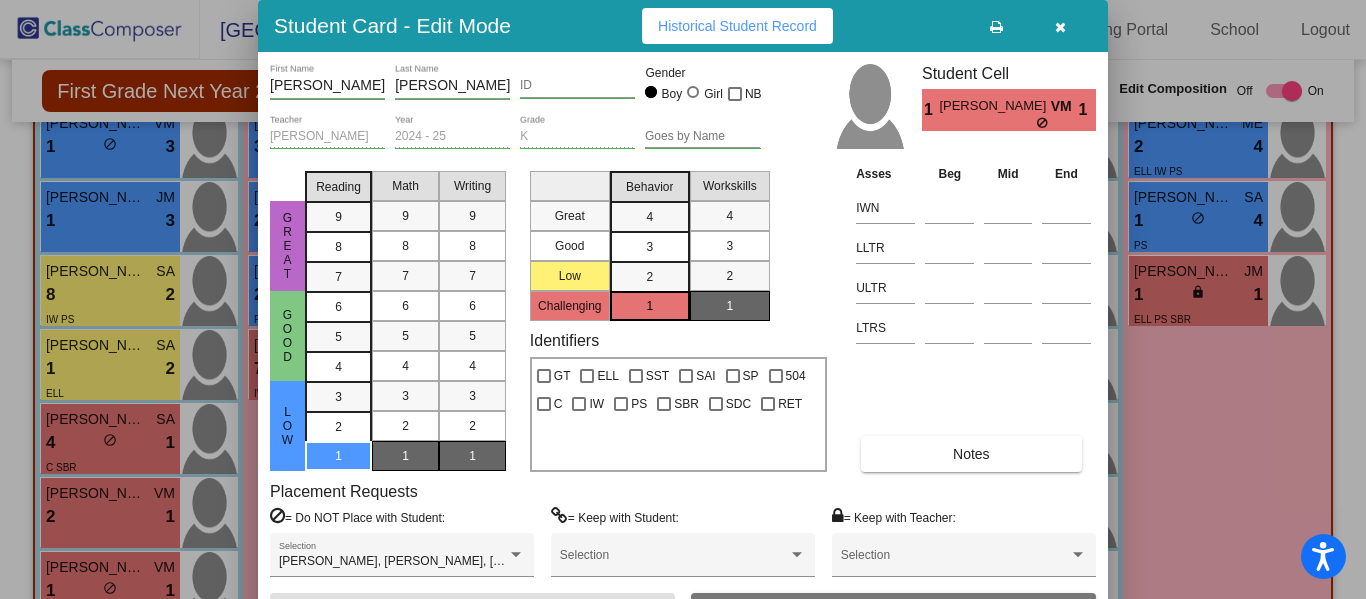 click at bounding box center [1060, 26] 